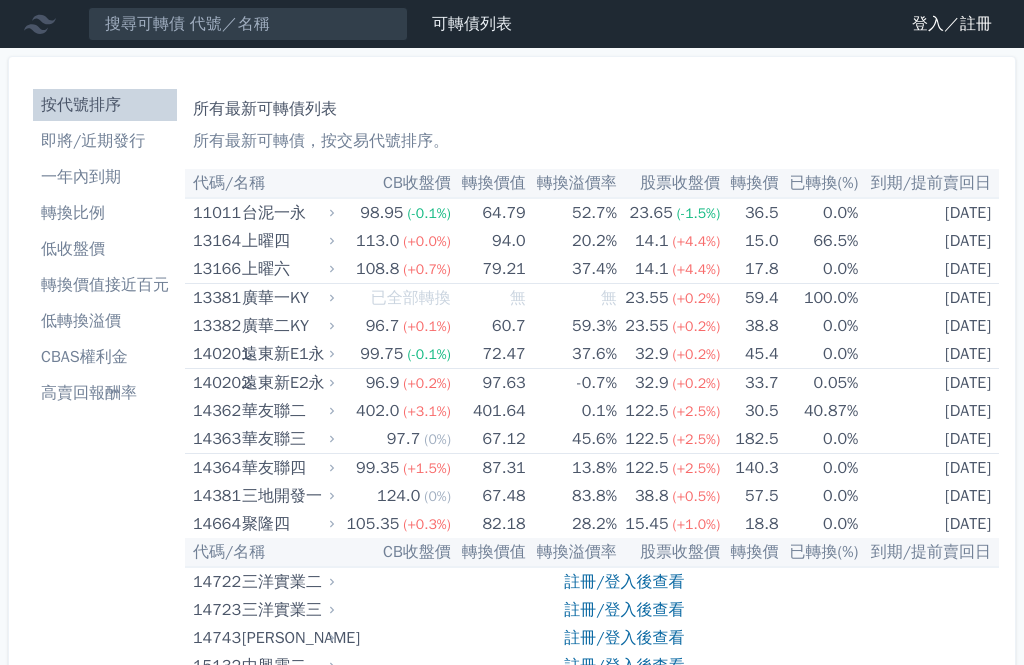 scroll, scrollTop: 0, scrollLeft: 0, axis: both 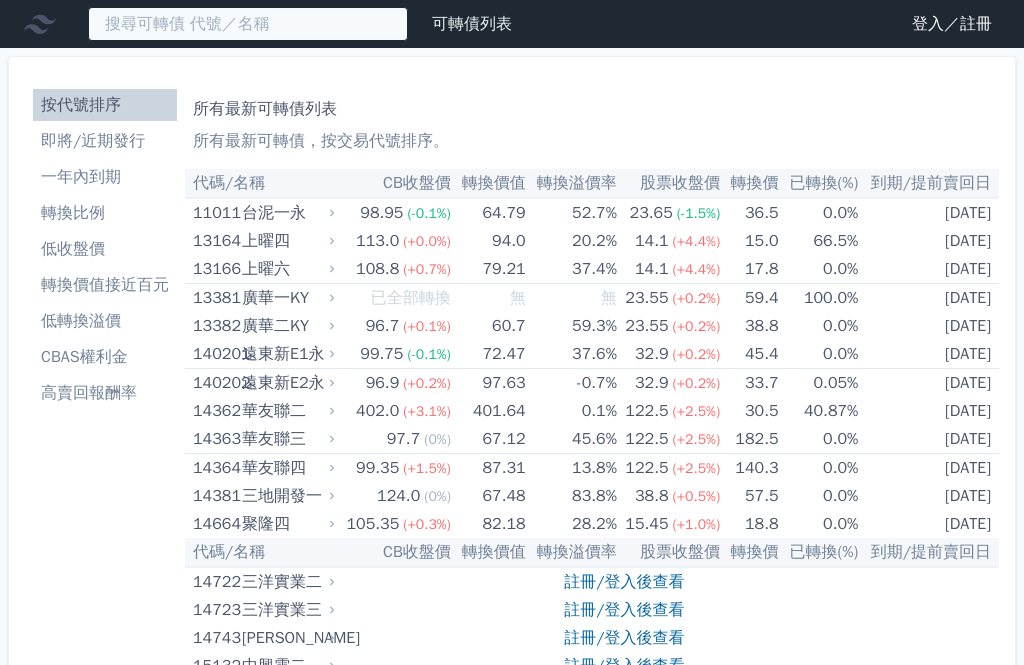 click at bounding box center (248, 24) 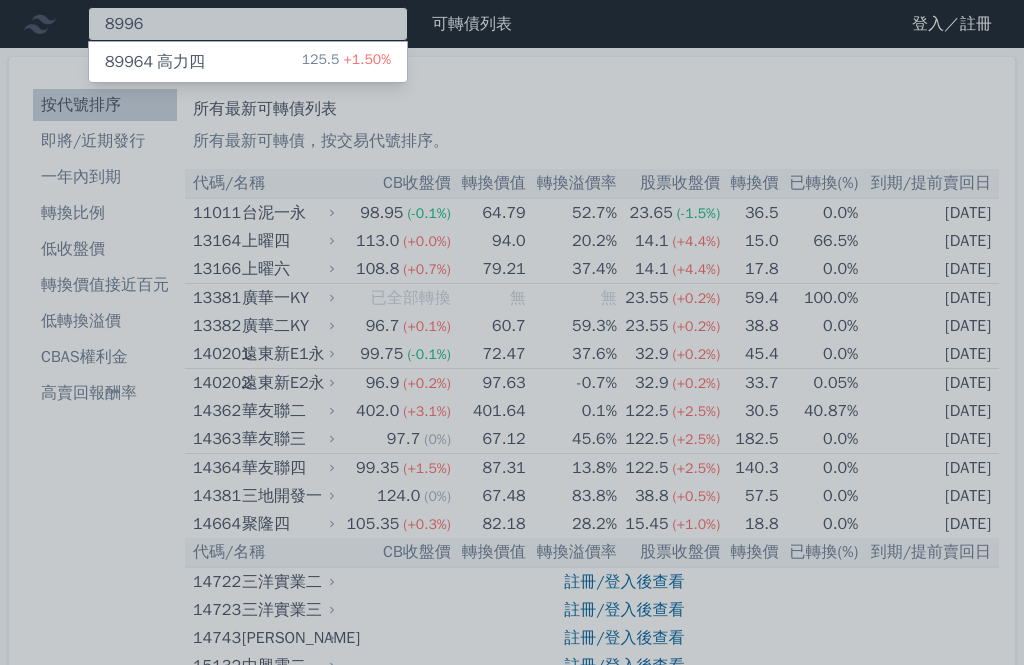 type on "89964" 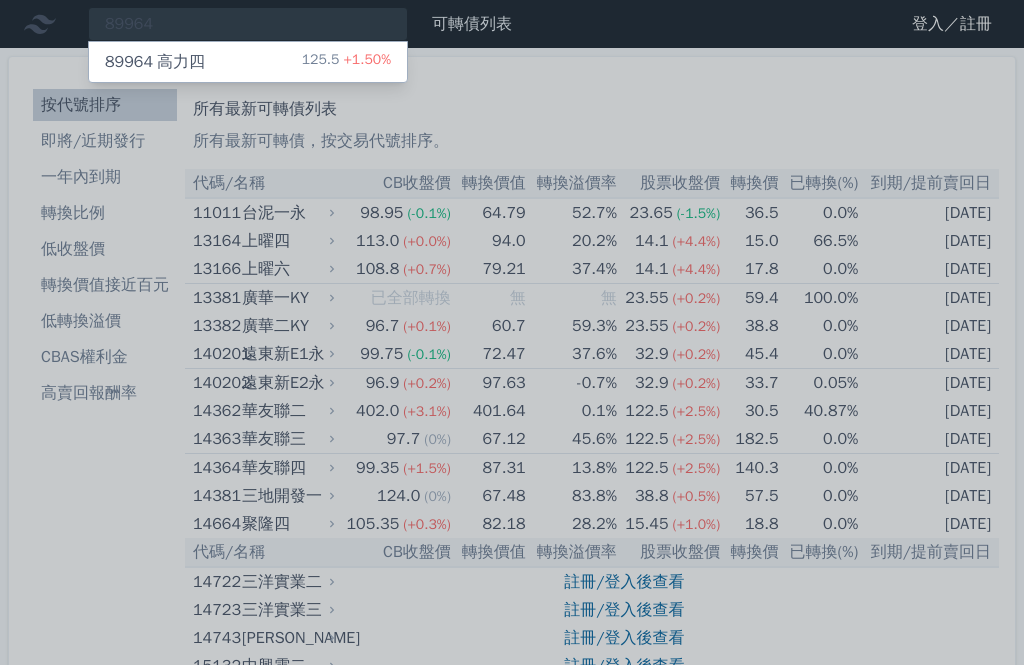 click on "89964 高力四
125.5 +1.50%" at bounding box center [248, 62] 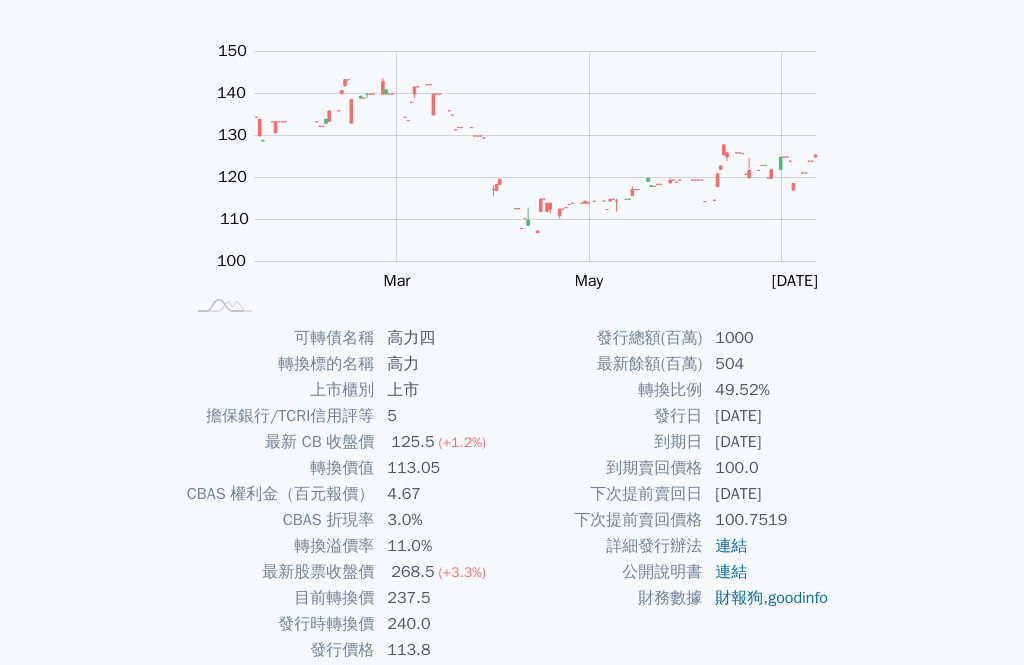 scroll, scrollTop: 174, scrollLeft: 0, axis: vertical 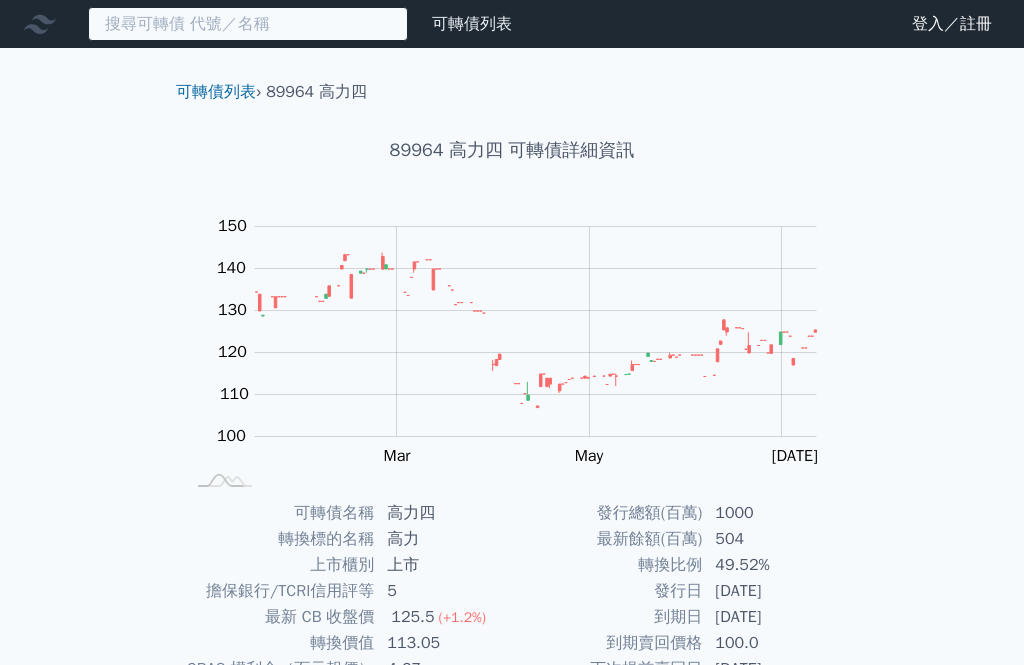 click at bounding box center [248, 24] 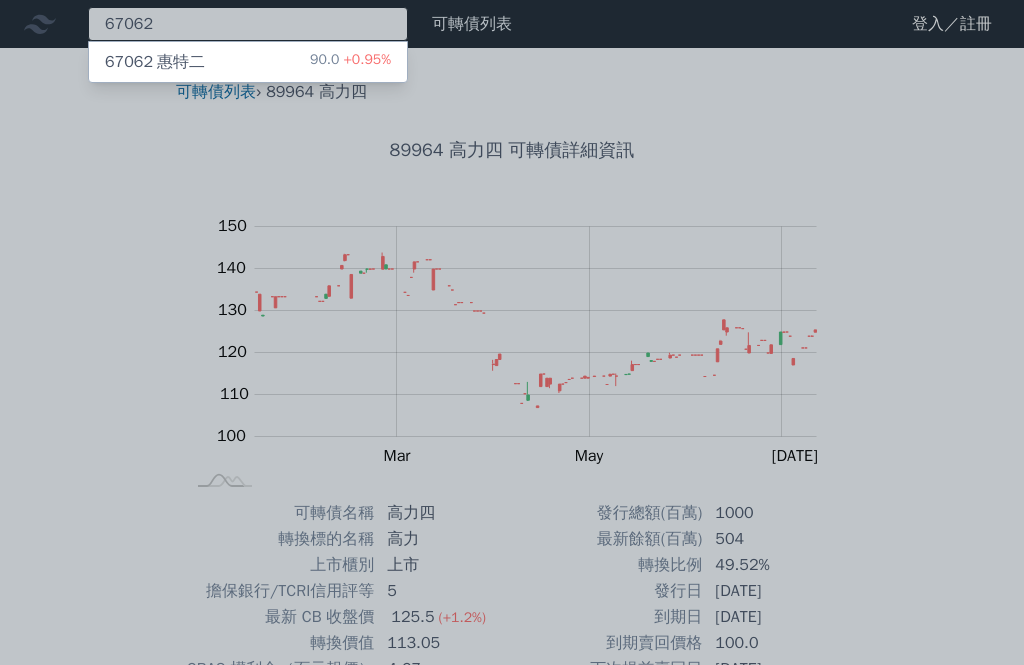 type on "67062" 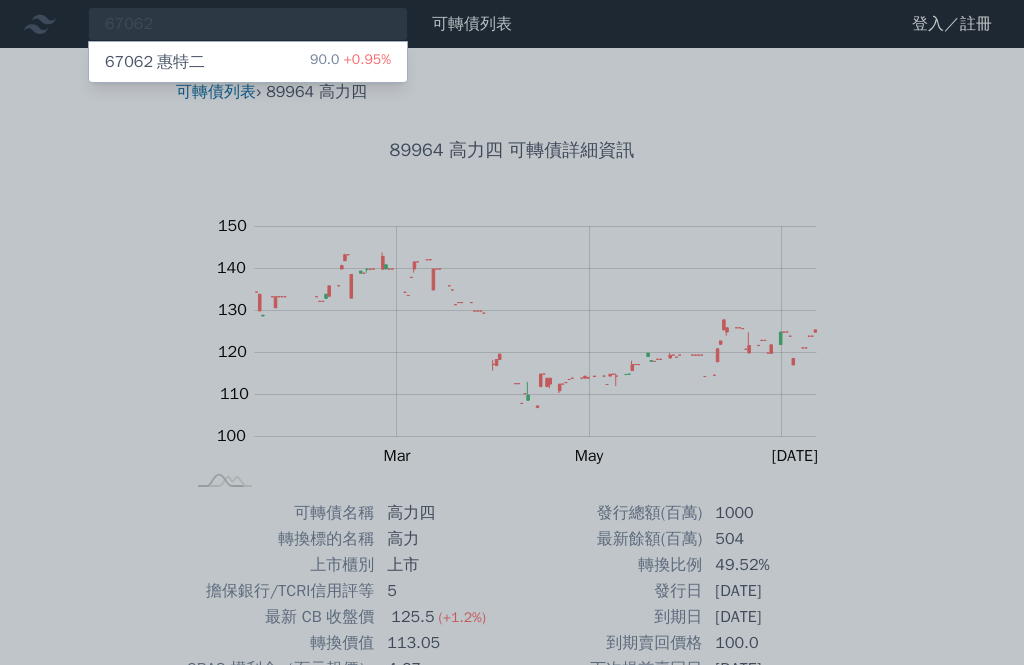 click on "67062 惠特二
90.0 +0.95%" at bounding box center [248, 62] 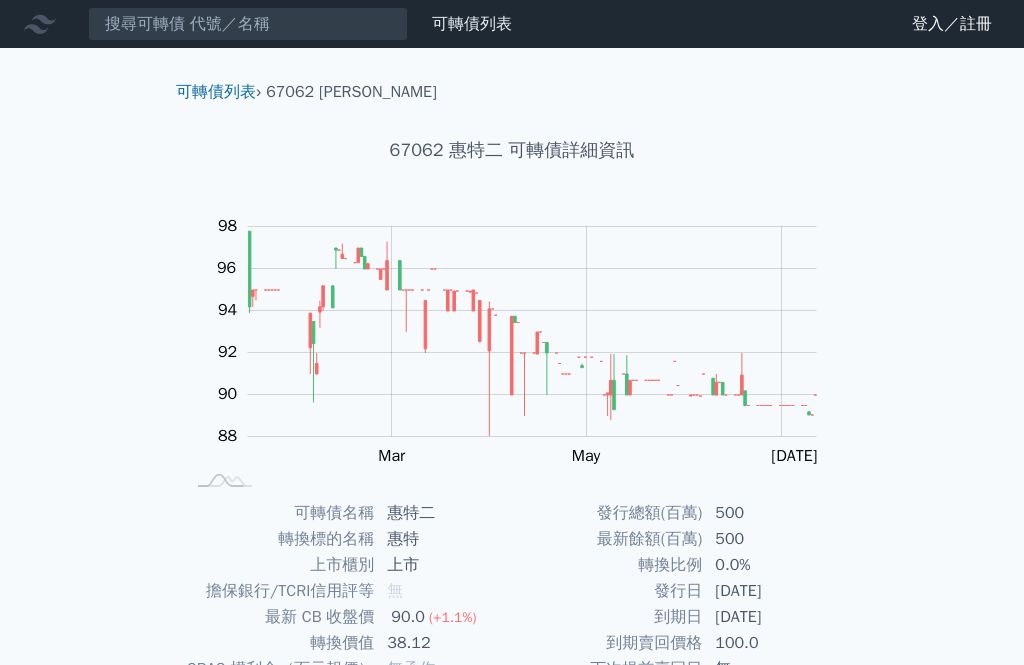 scroll, scrollTop: 221, scrollLeft: 0, axis: vertical 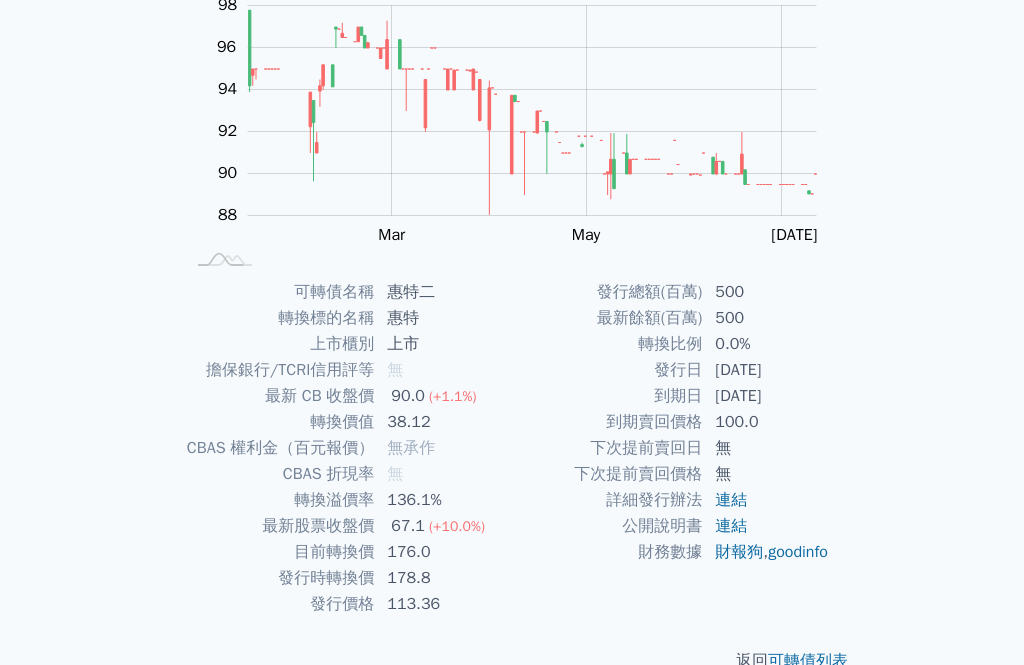 click on "可轉債列表
財務數據
可轉債列表
財務數據
登入／註冊
登入／註冊
可轉債列表  ›
67062 惠特二
67062 惠特二 可轉債詳細資訊
Zoom Out 96 84 86 88 90 92 94 96 98 100 L Jan 2025 Mar May Jul Sep 100%
無" at bounding box center [512, 242] 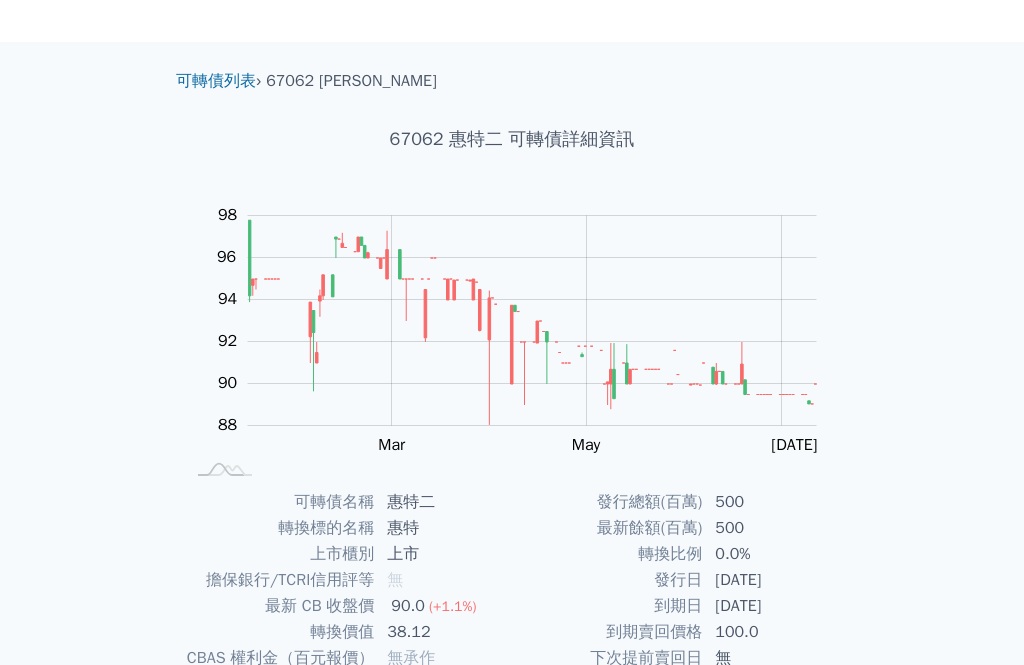 scroll, scrollTop: 0, scrollLeft: 0, axis: both 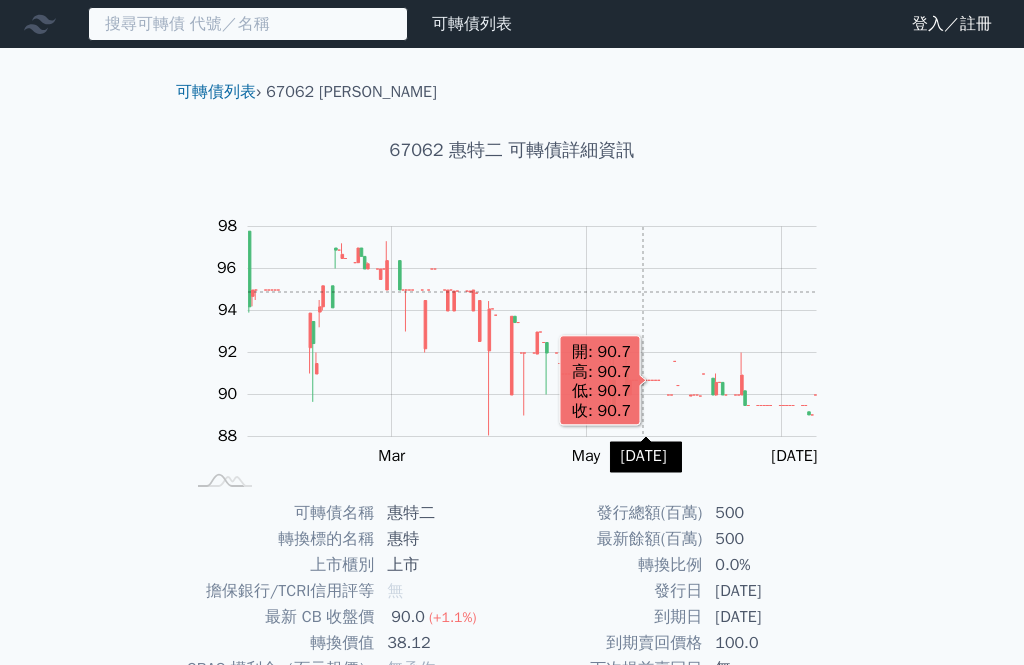 click at bounding box center [248, 24] 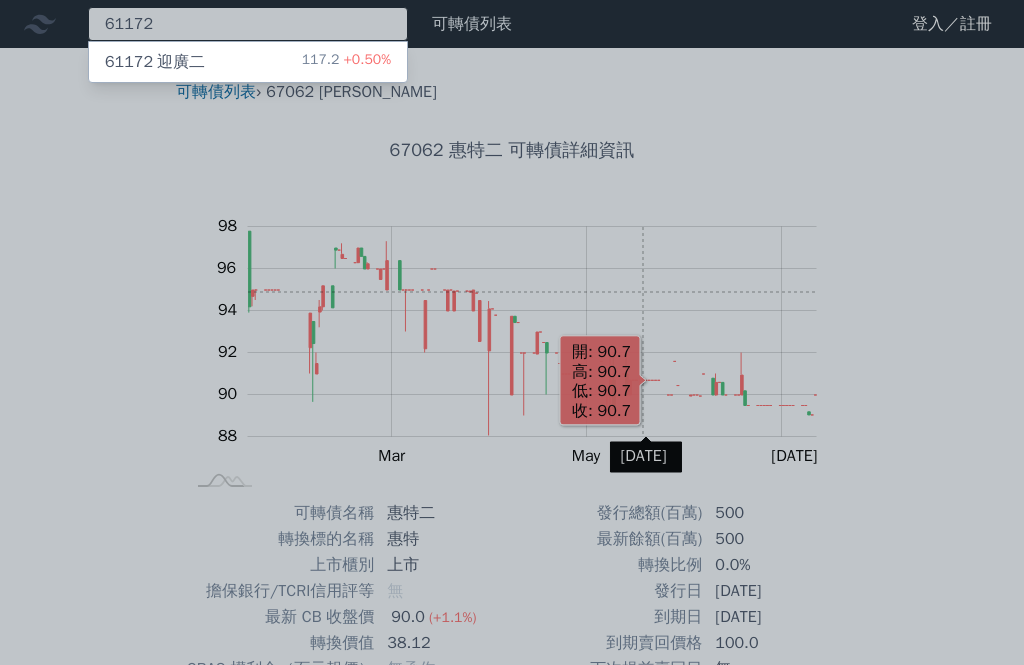 type on "61172" 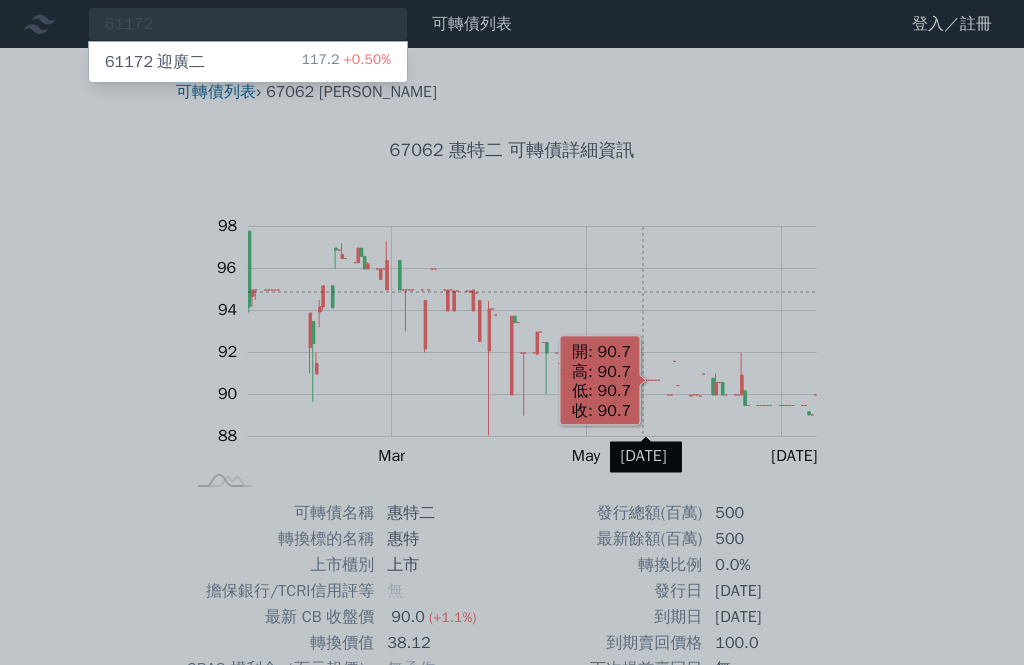 click on "61172 迎廣二" at bounding box center (155, 62) 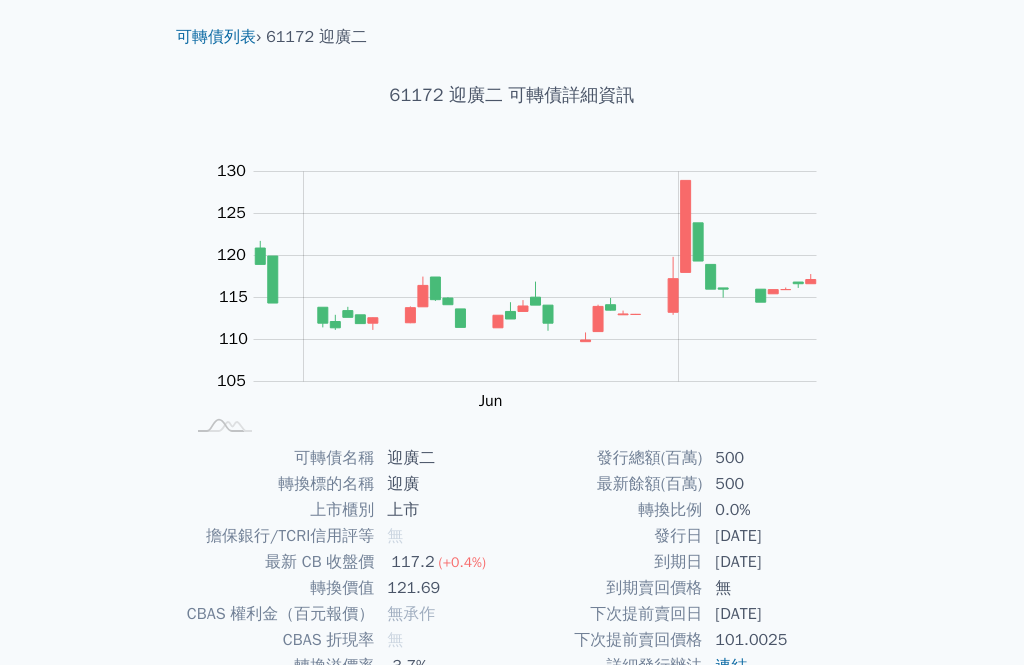 scroll, scrollTop: 0, scrollLeft: 0, axis: both 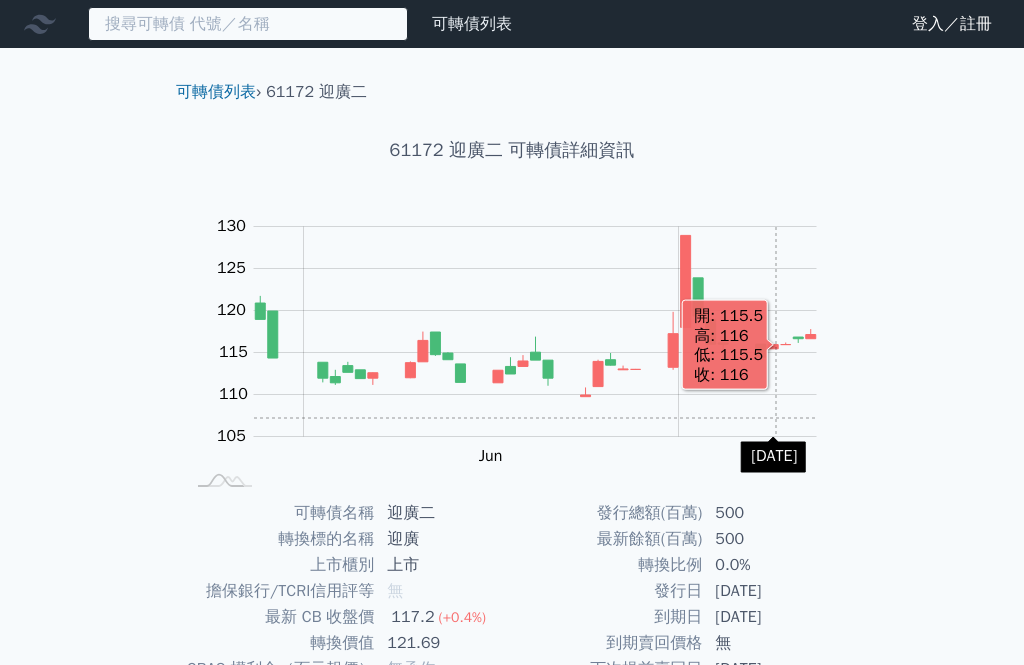 click at bounding box center (248, 24) 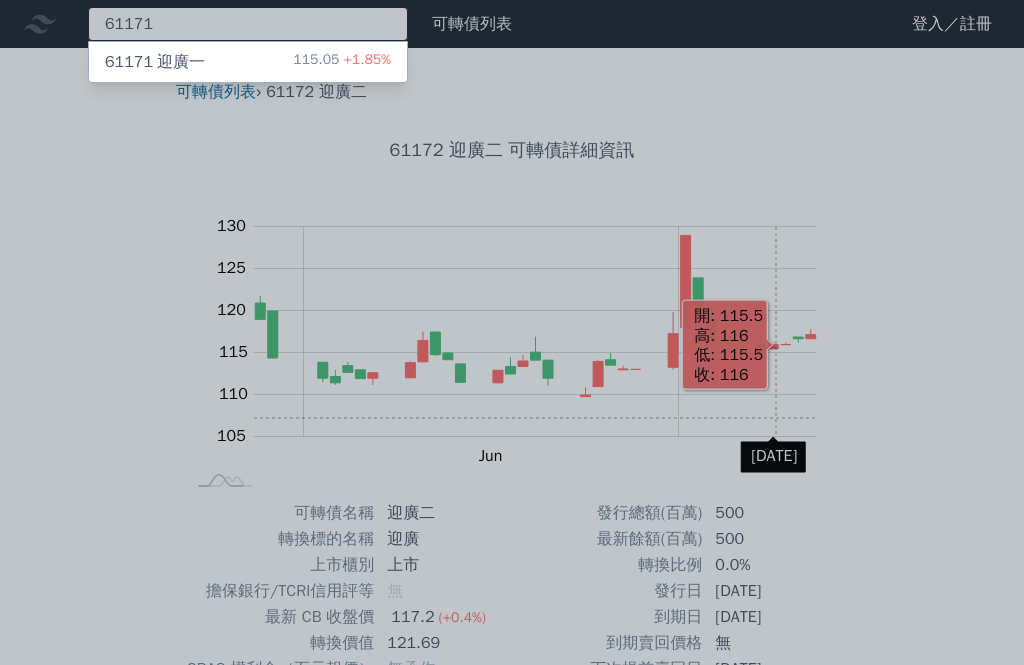 type on "61171" 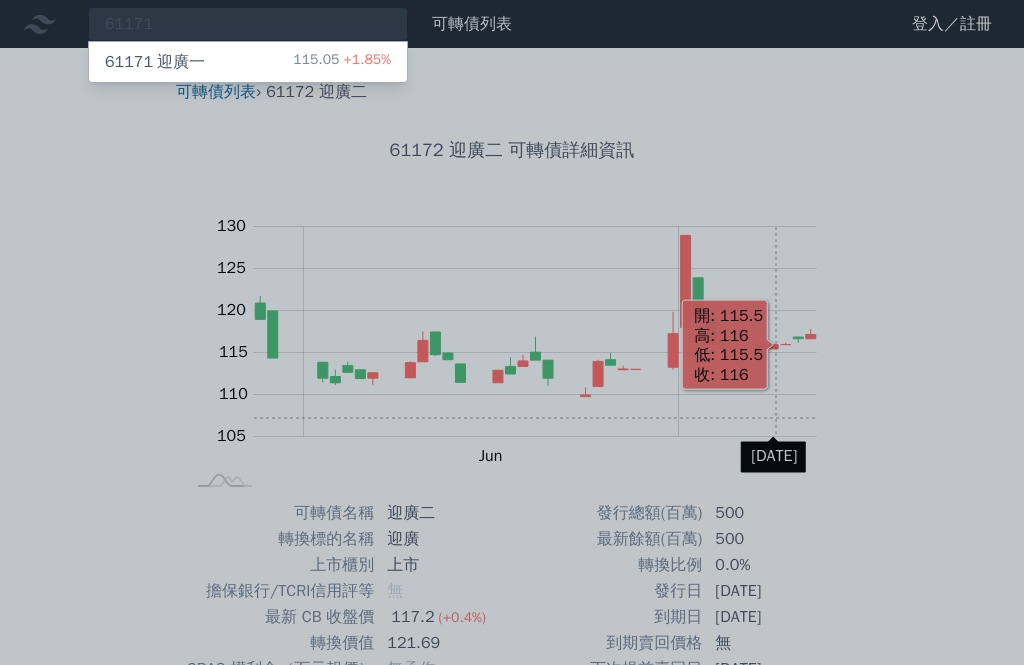 click on "61171 迎廣一
115.05 +1.85%" at bounding box center [248, 62] 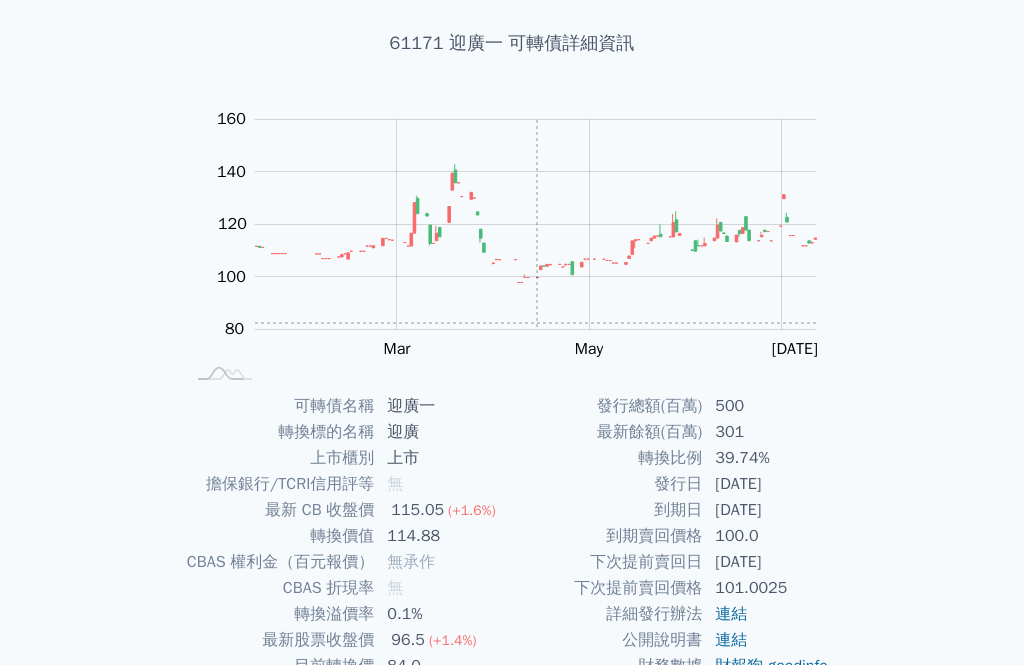 scroll, scrollTop: 0, scrollLeft: 0, axis: both 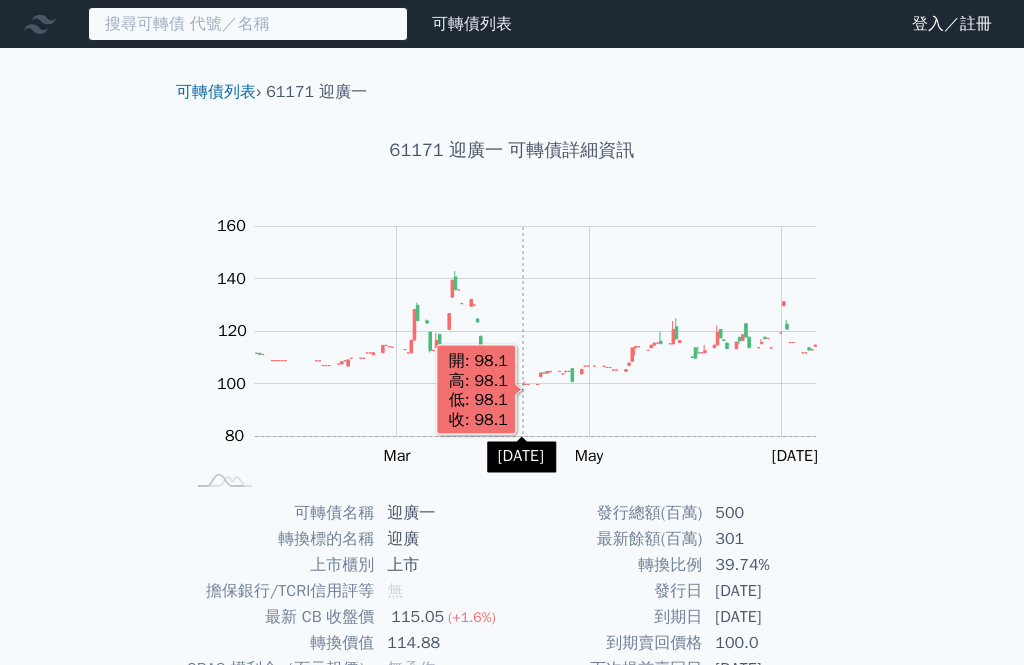 click at bounding box center [248, 24] 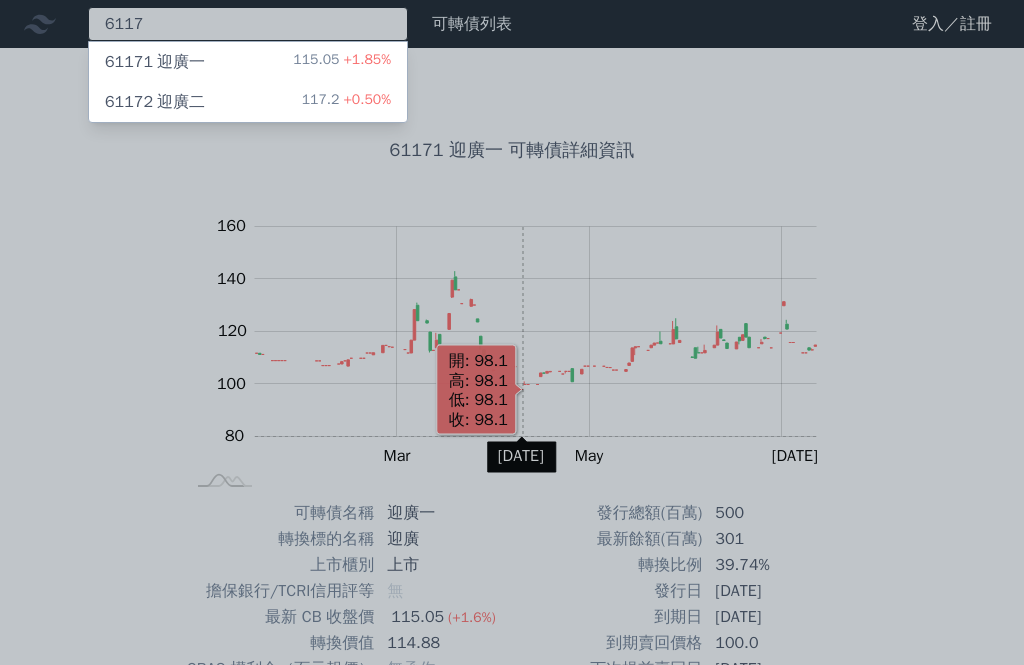 type on "61172" 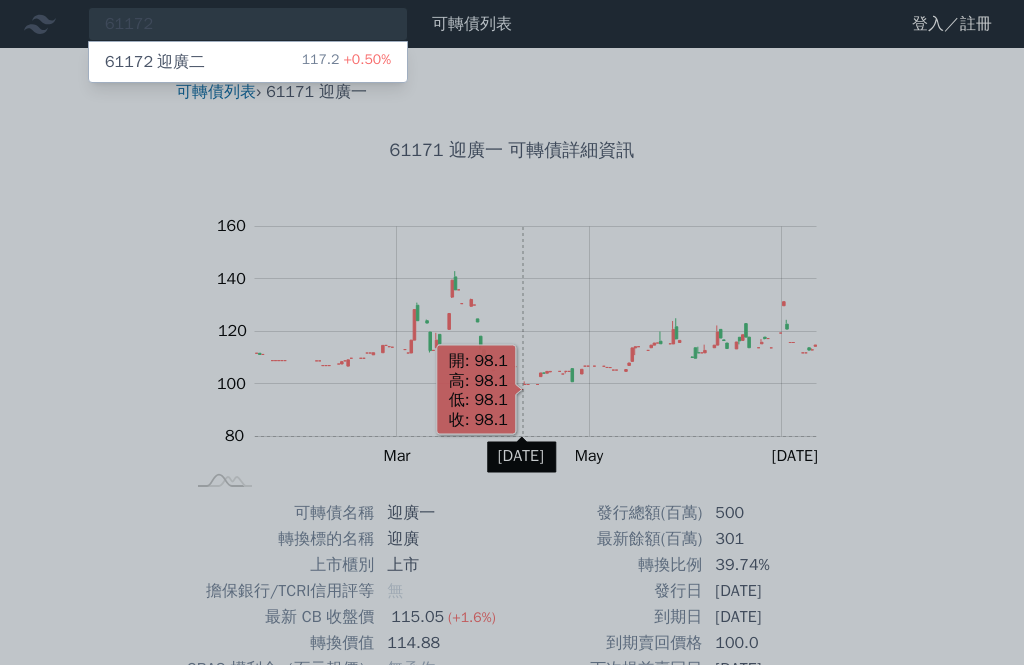 click on "61172 迎廣二
117.2 +0.50%" at bounding box center [248, 62] 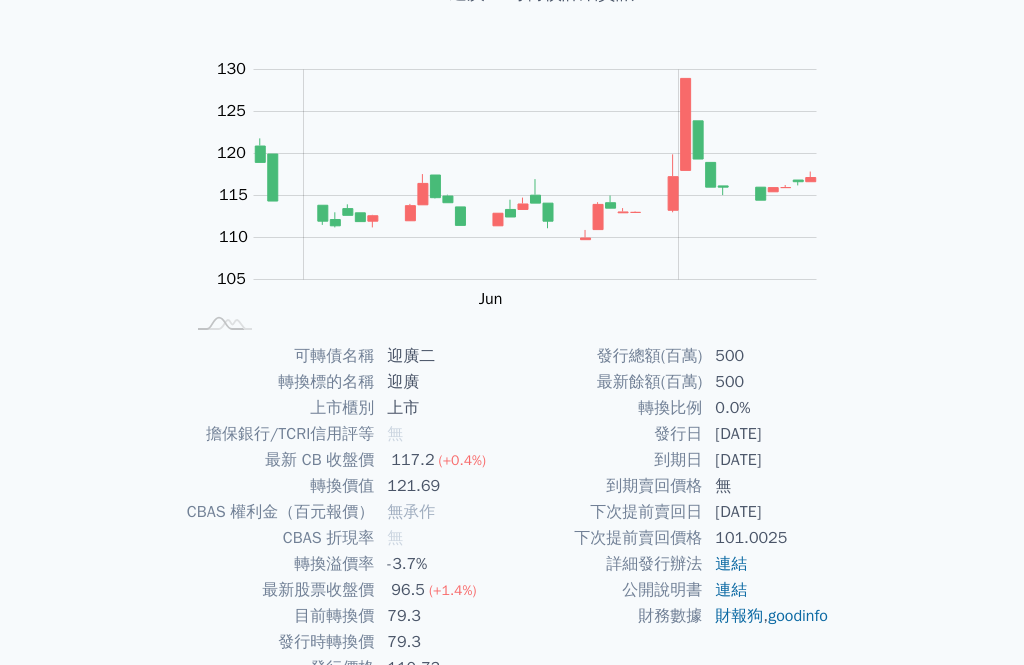 scroll, scrollTop: 0, scrollLeft: 0, axis: both 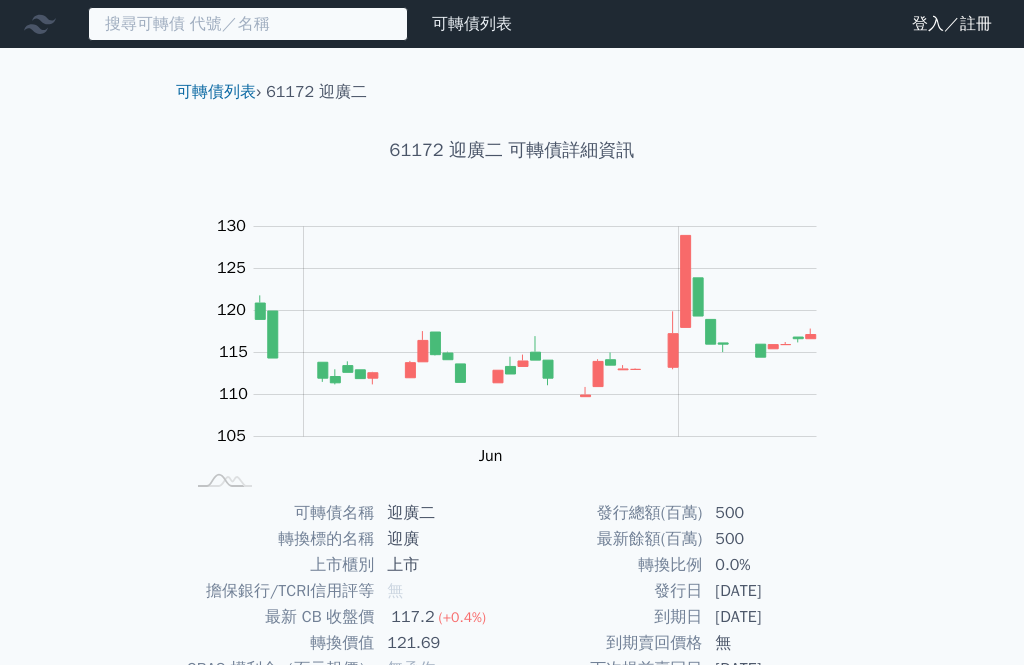 click at bounding box center [248, 24] 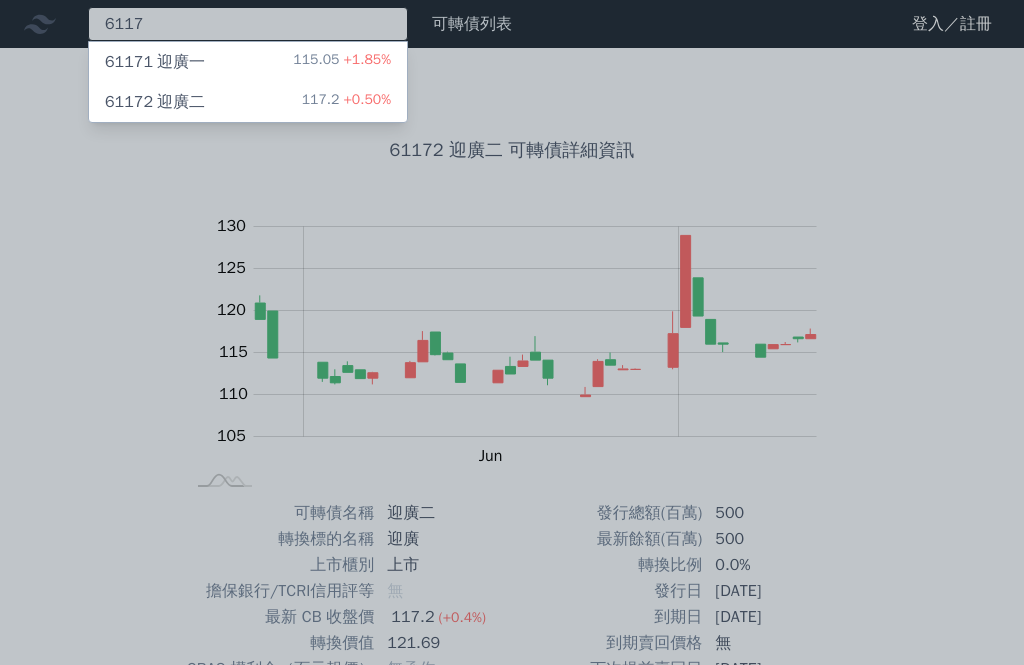 type on "61171" 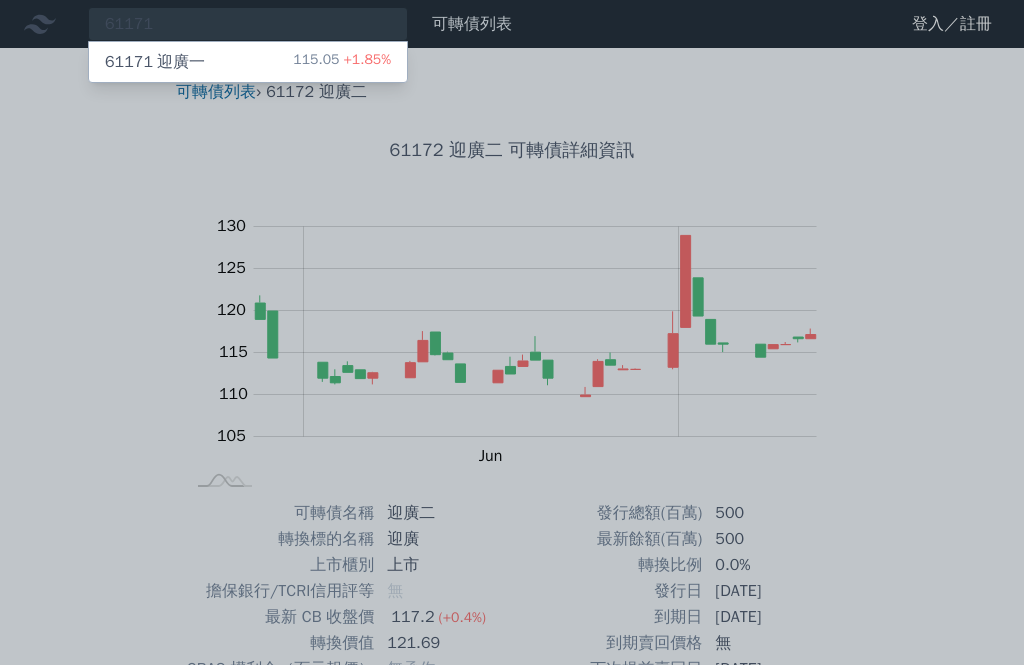 click on "61171 迎廣一
115.05 +1.85%" at bounding box center (248, 62) 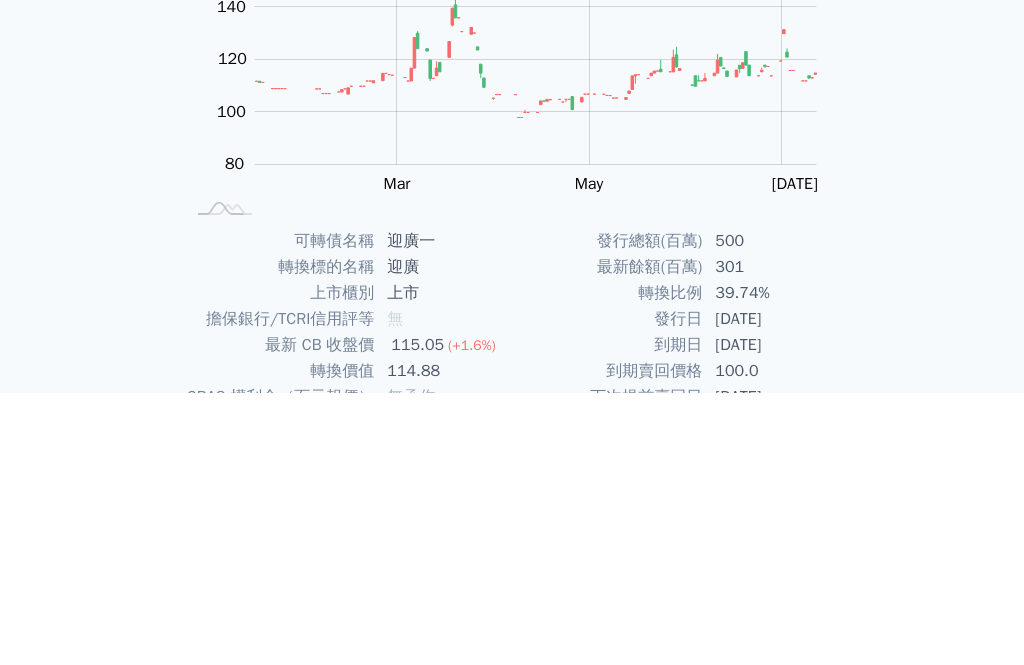 scroll, scrollTop: 221, scrollLeft: 0, axis: vertical 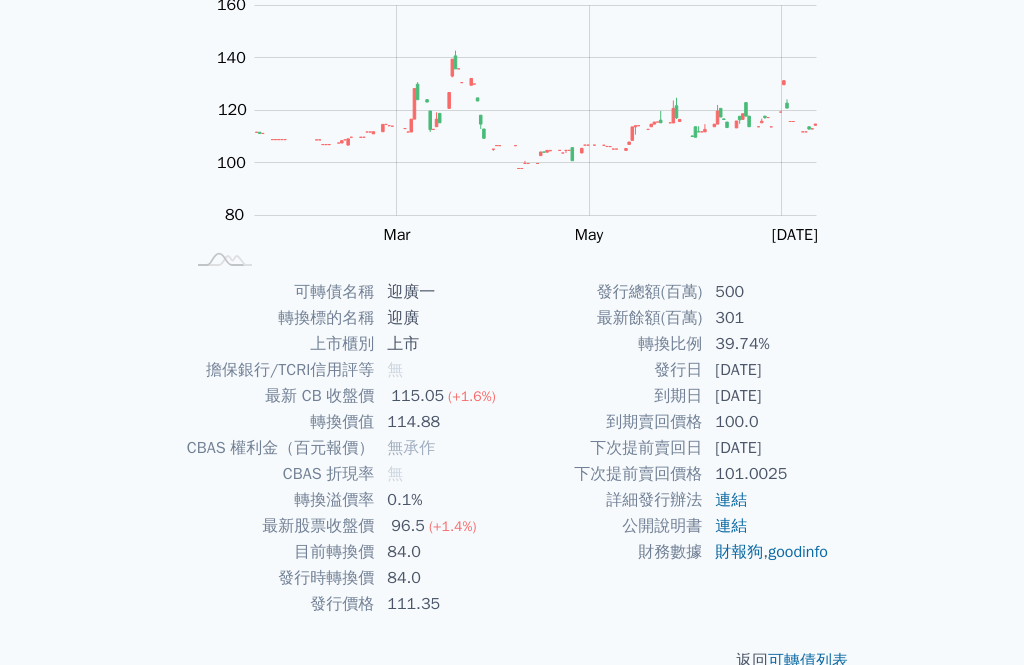 click on "可轉債列表" at bounding box center (808, 661) 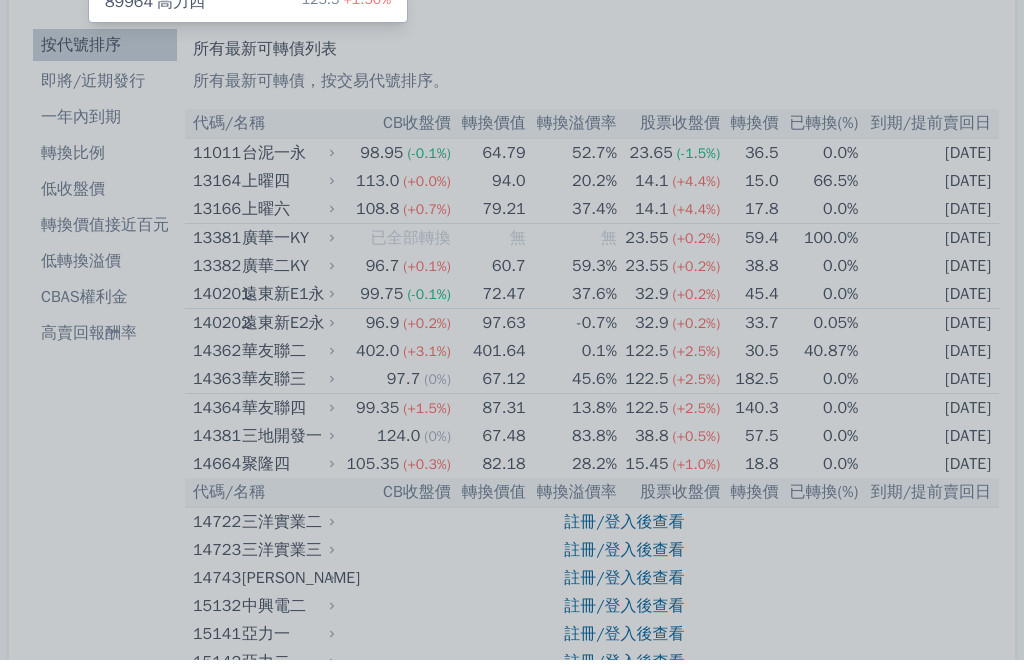 scroll, scrollTop: 61, scrollLeft: 0, axis: vertical 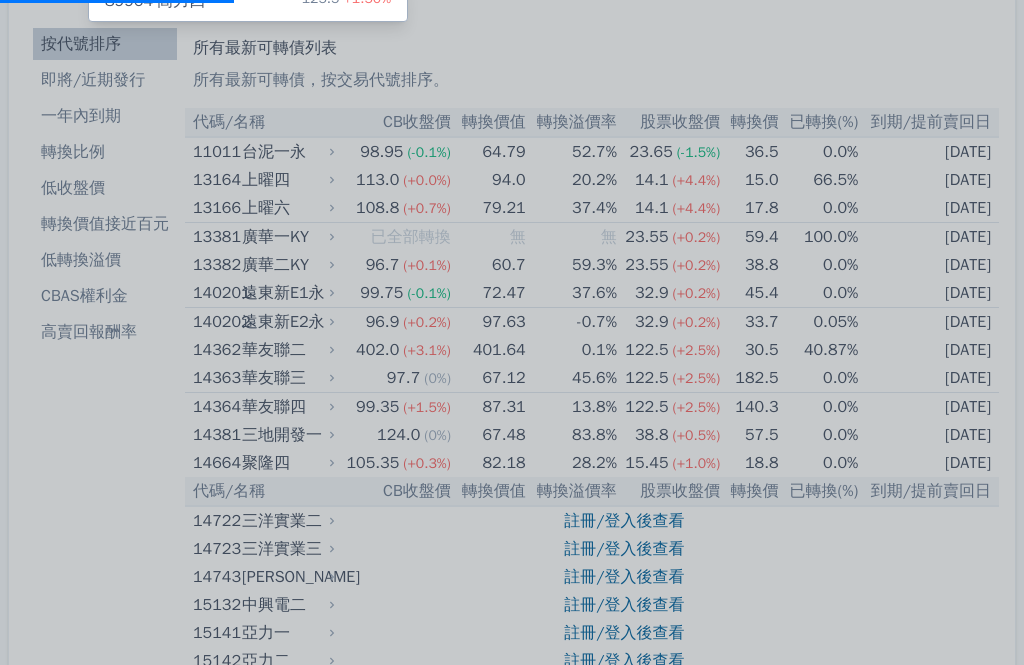 click at bounding box center (512, 332) 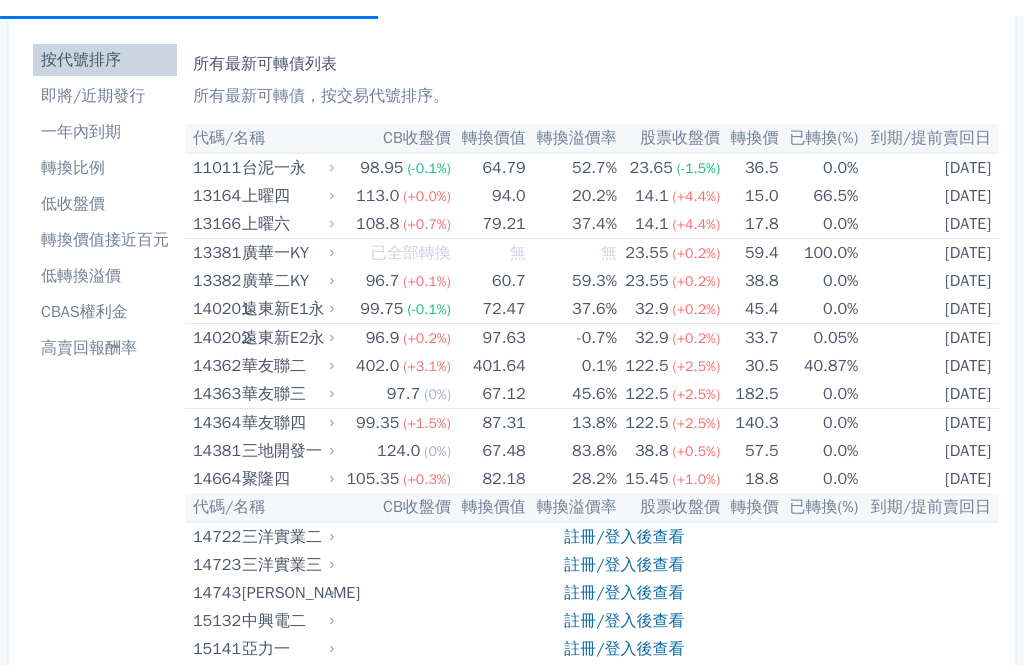 scroll, scrollTop: 28, scrollLeft: 0, axis: vertical 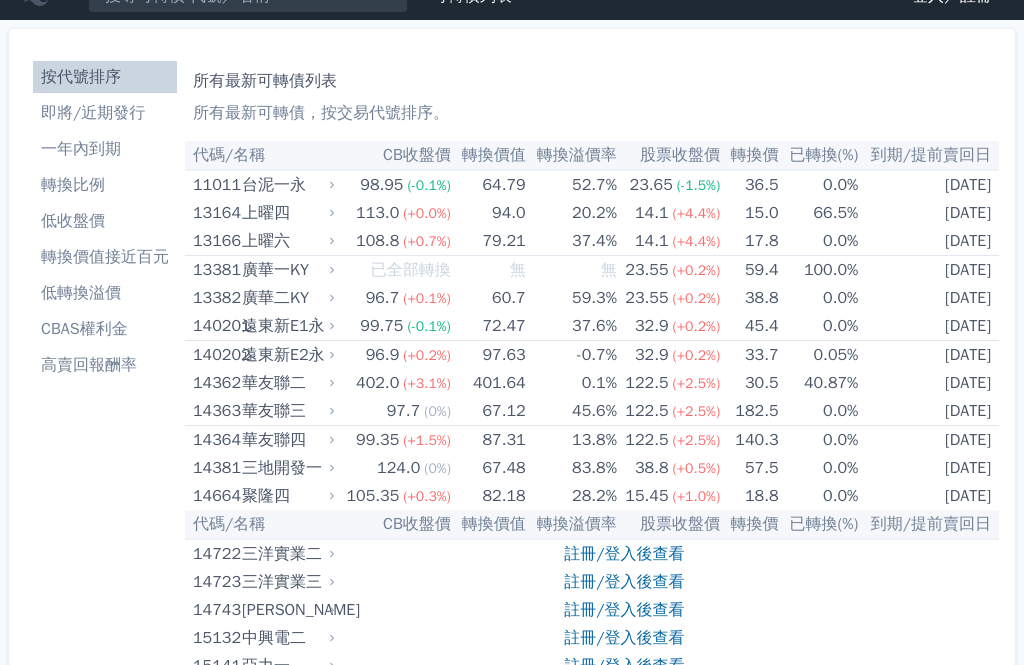 click on "[DATE]" at bounding box center [929, 383] 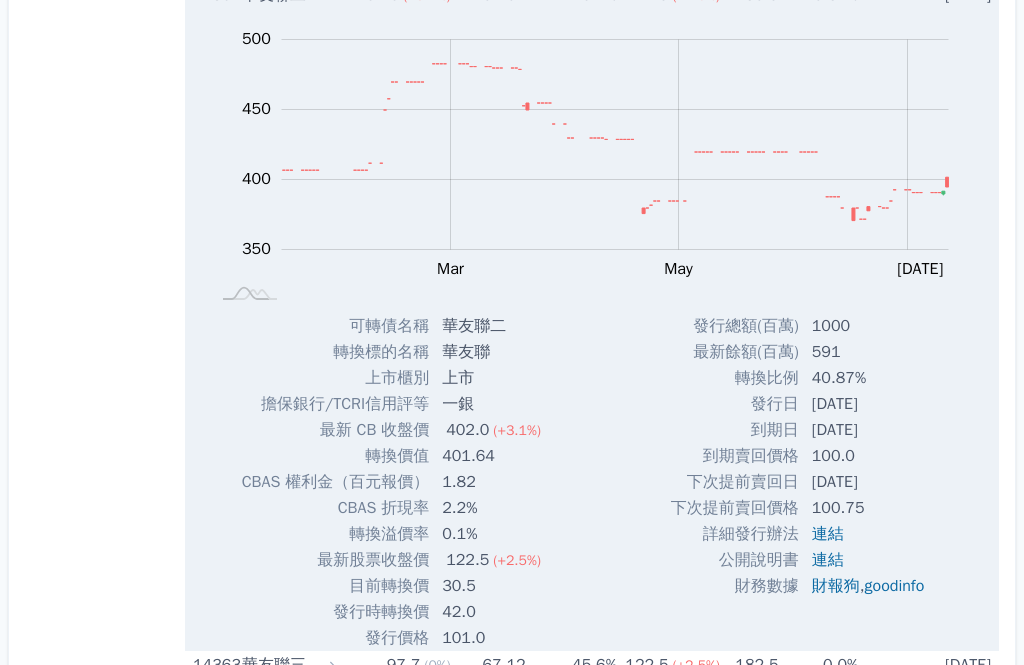 scroll, scrollTop: 597, scrollLeft: 0, axis: vertical 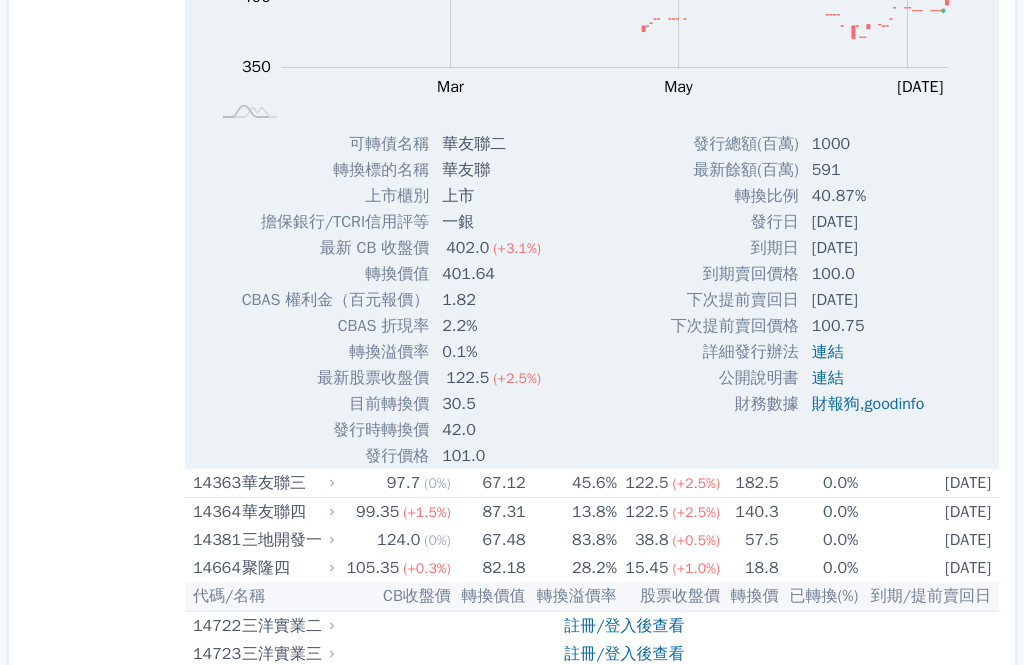 click on "[DATE]" at bounding box center (929, 484) 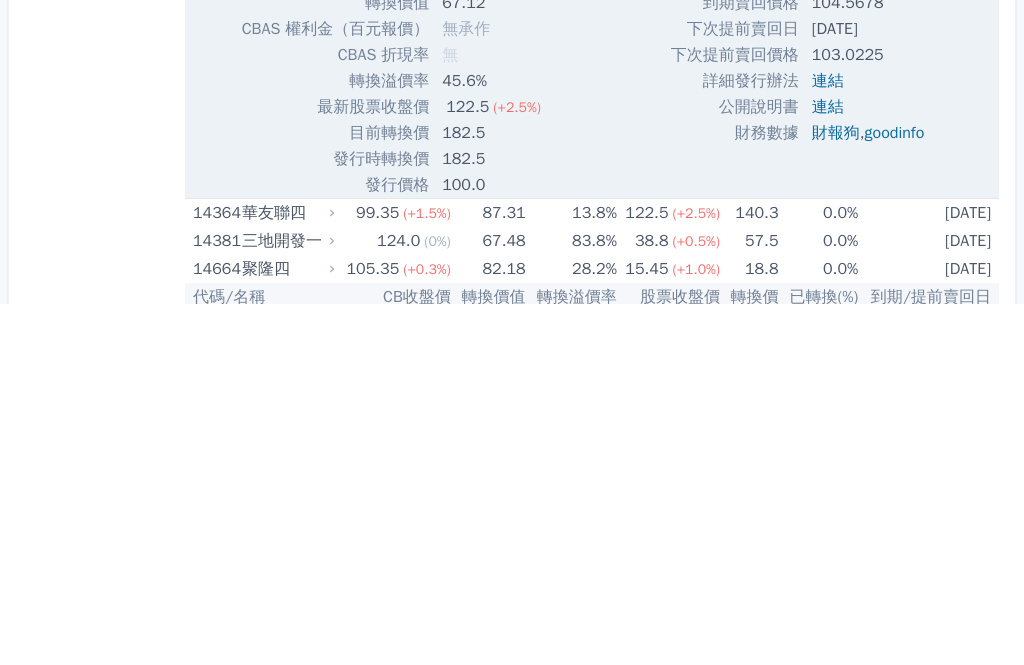 scroll, scrollTop: 1725, scrollLeft: 0, axis: vertical 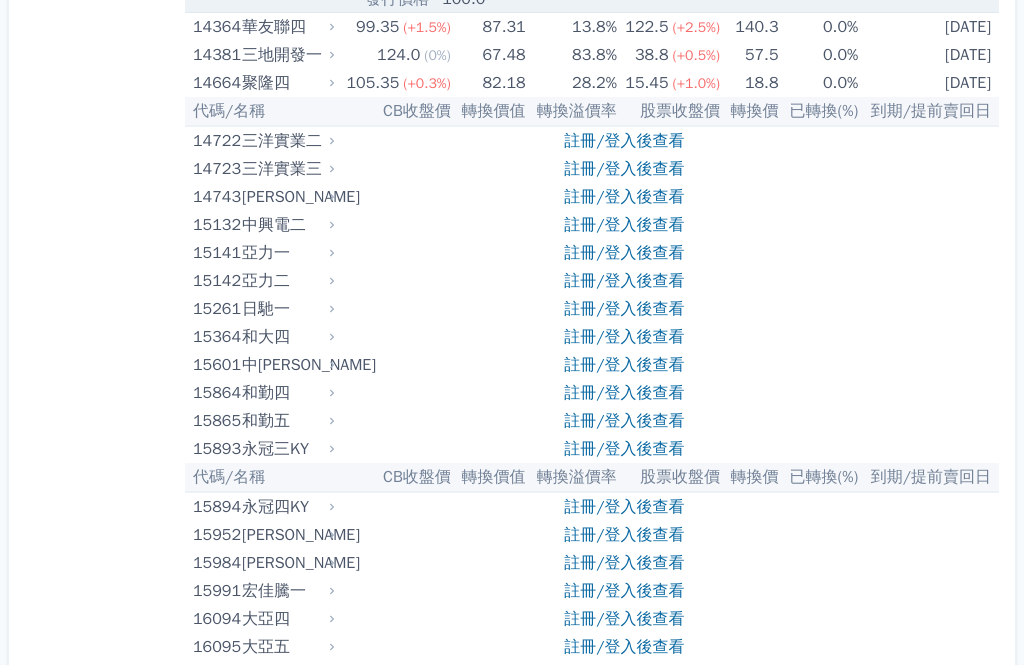 click on "註冊/登入後查看" at bounding box center (624, 253) 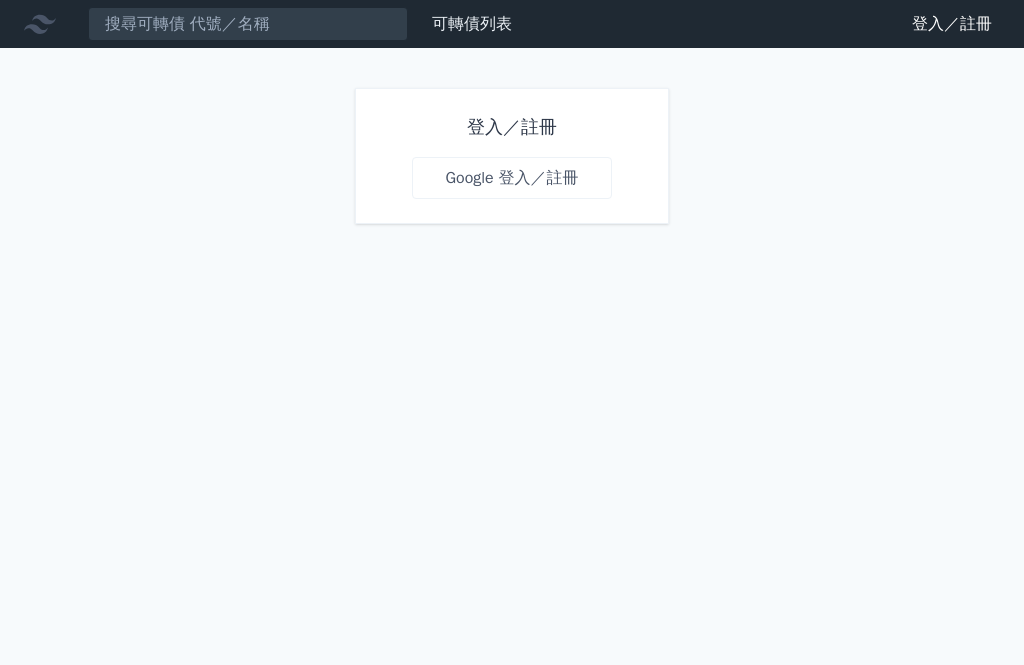 scroll, scrollTop: 0, scrollLeft: 0, axis: both 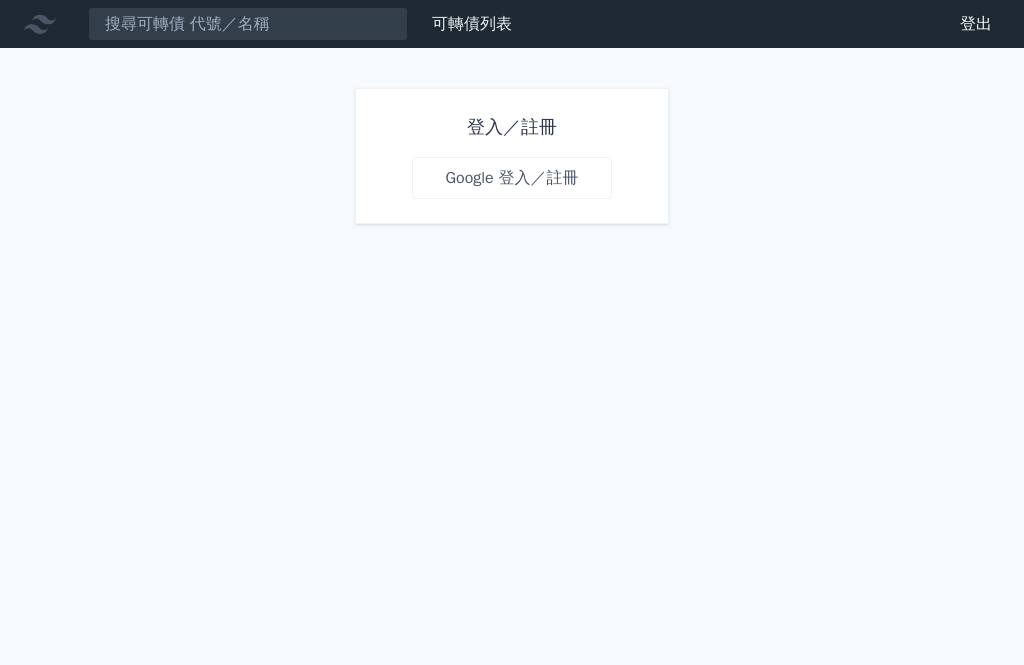 click on "登入／註冊" at bounding box center [511, 127] 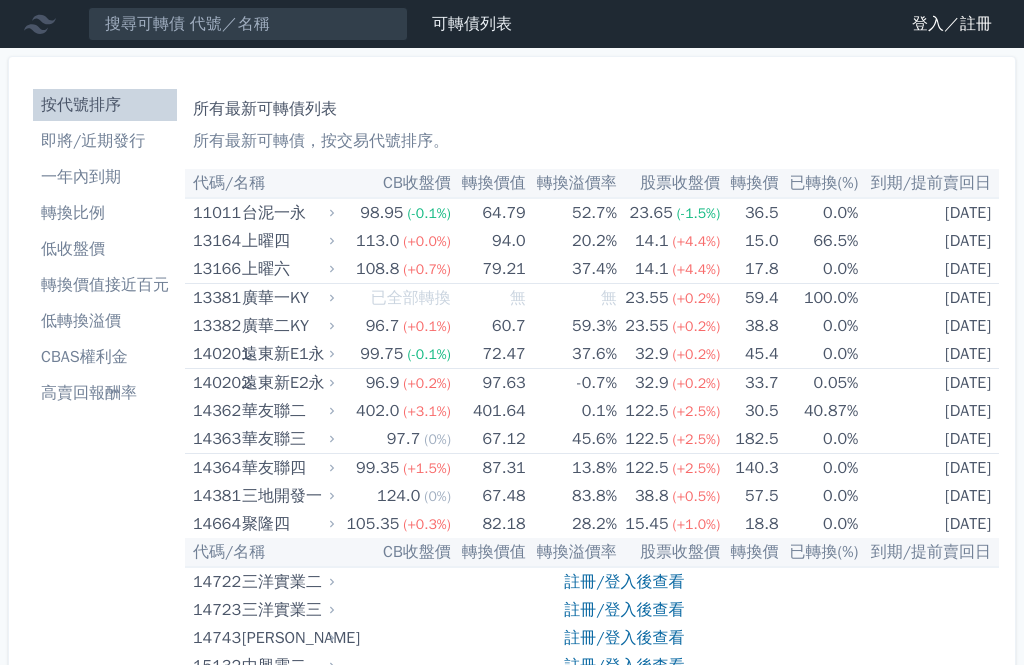 scroll, scrollTop: 0, scrollLeft: 0, axis: both 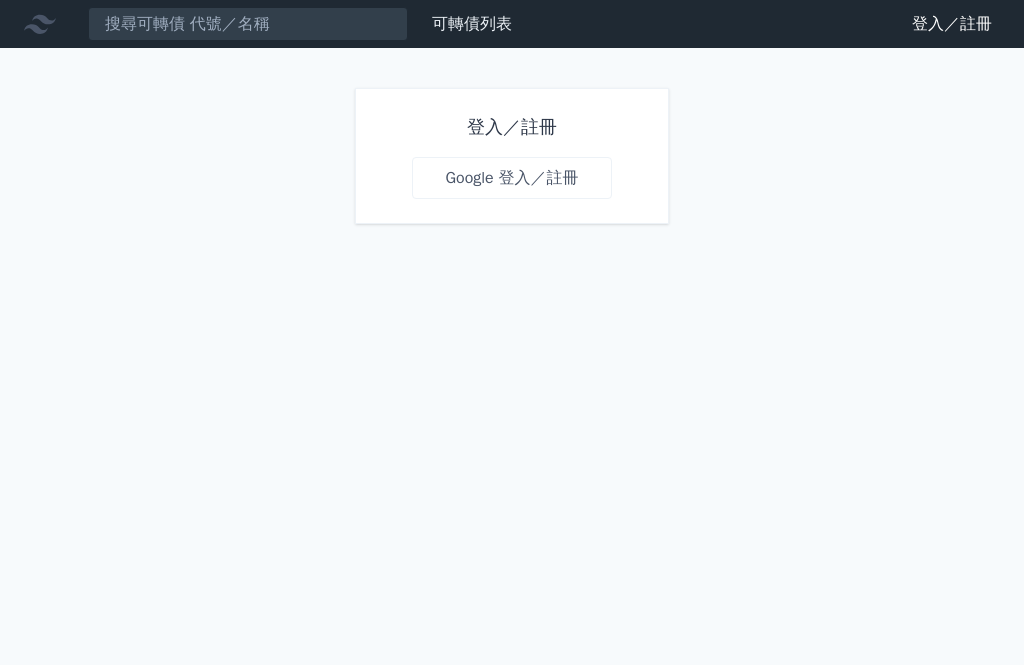 click on "Google 登入／註冊" at bounding box center (511, 178) 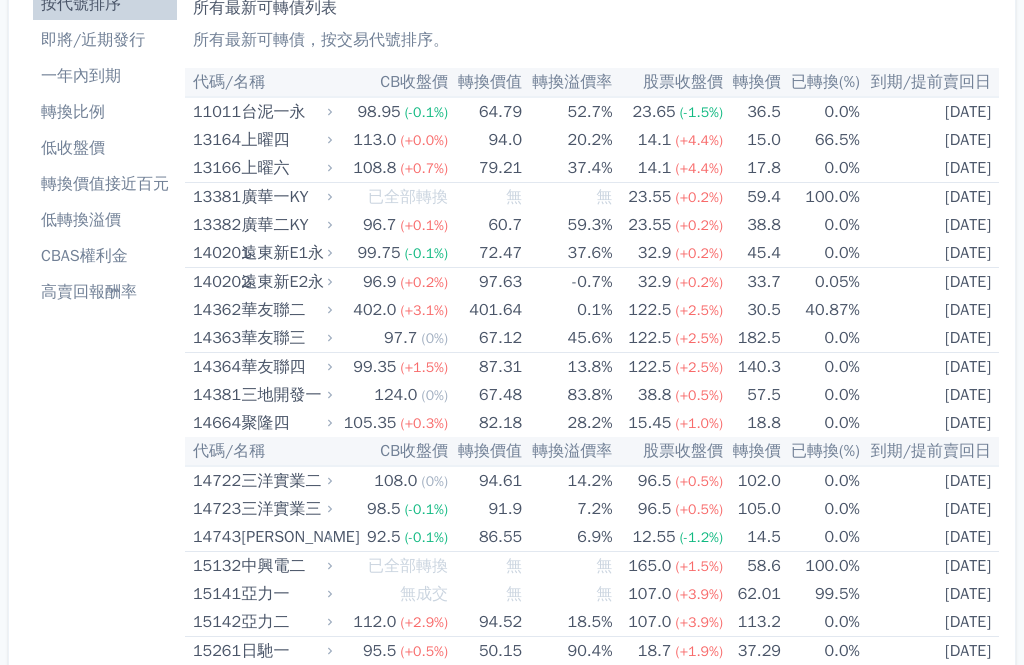 scroll, scrollTop: 101, scrollLeft: 0, axis: vertical 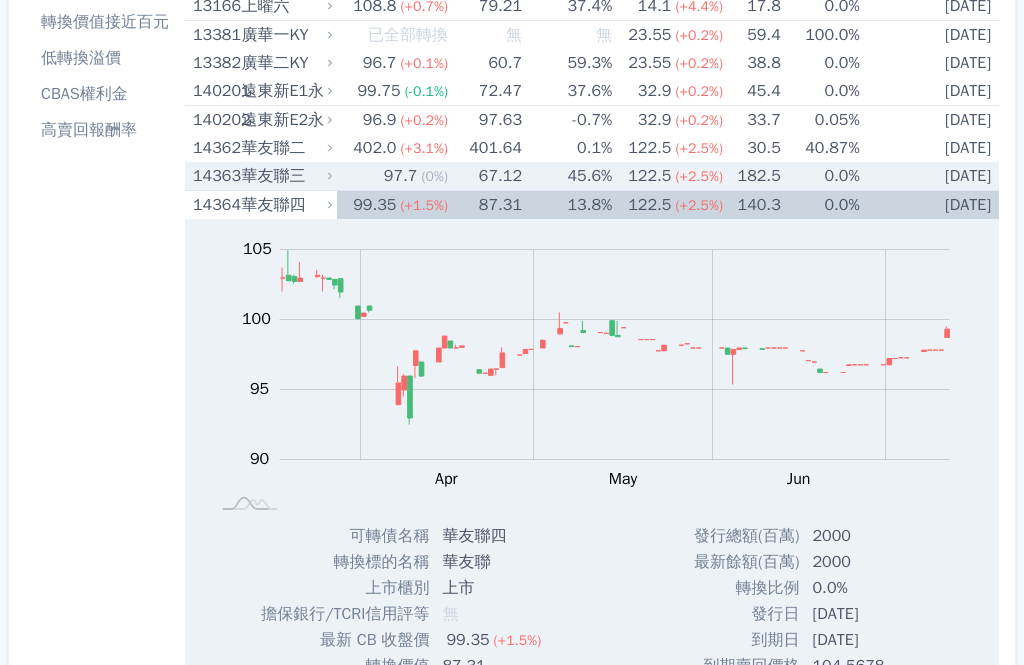click on "(+2.5%)" at bounding box center [699, 176] 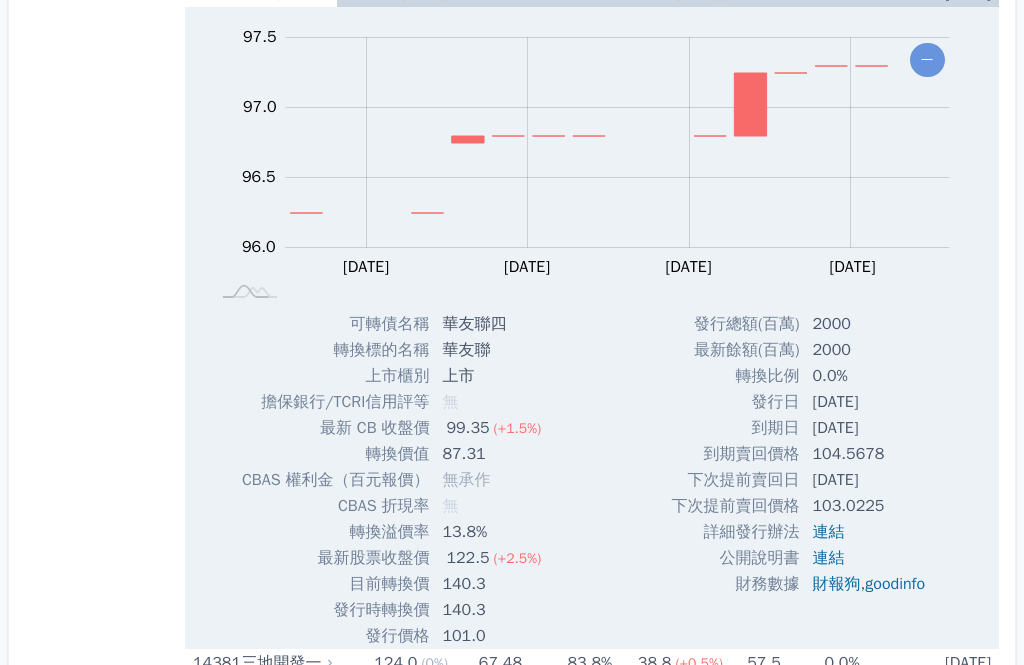 scroll, scrollTop: 1123, scrollLeft: 0, axis: vertical 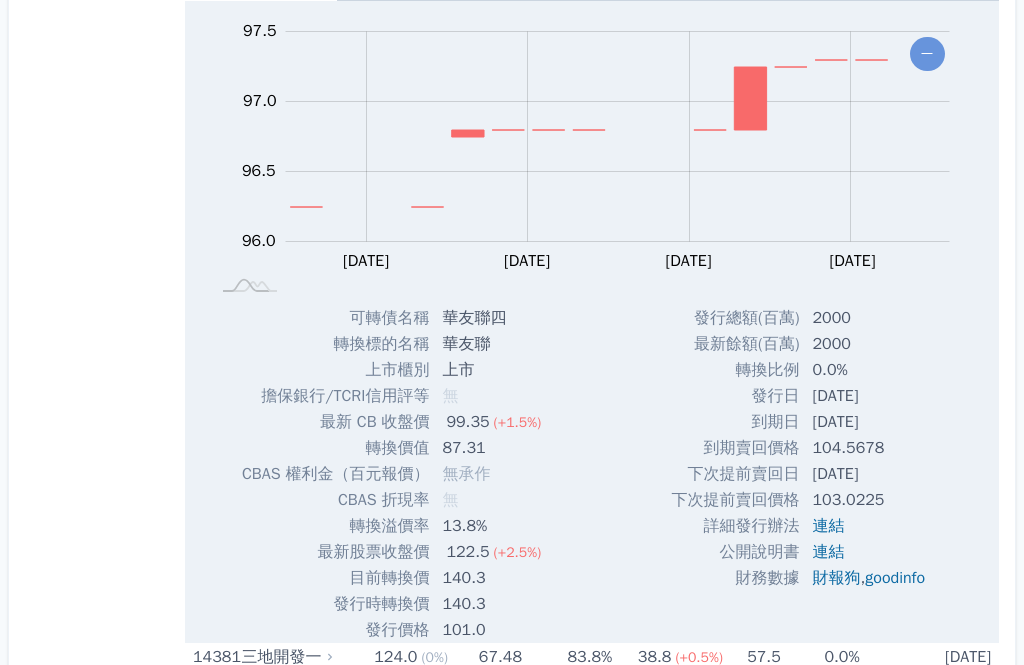 click on "按代號排序
即將/近期發行
一年內到期
轉換比例
低收盤價
轉換價值接近百元
低轉換溢價
CBAS權利金
高賣回報酬率" at bounding box center [105, 5619] 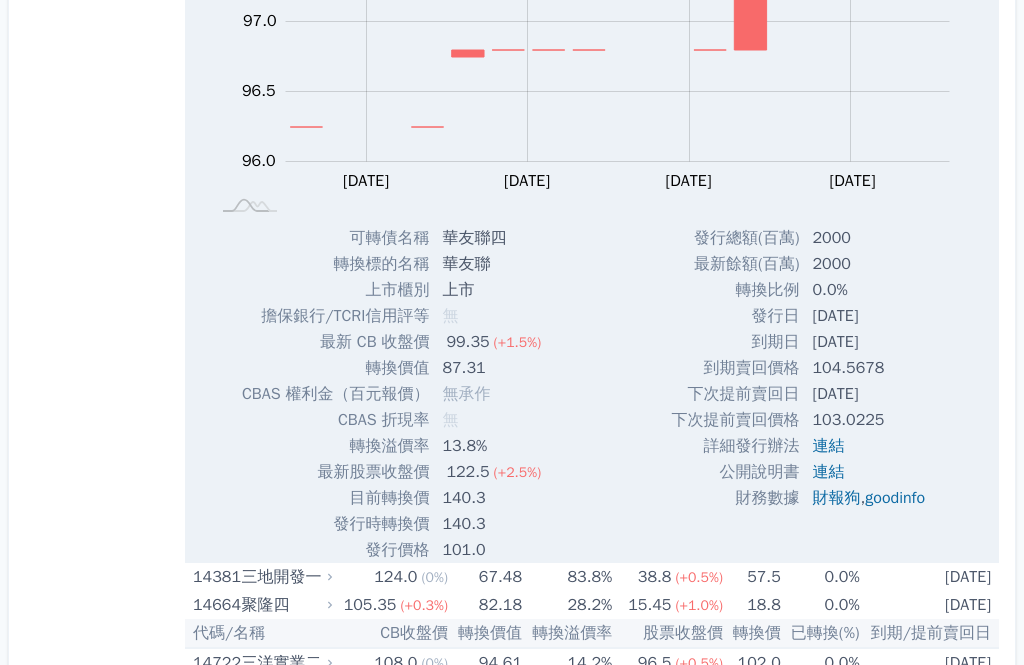 scroll, scrollTop: 1201, scrollLeft: 0, axis: vertical 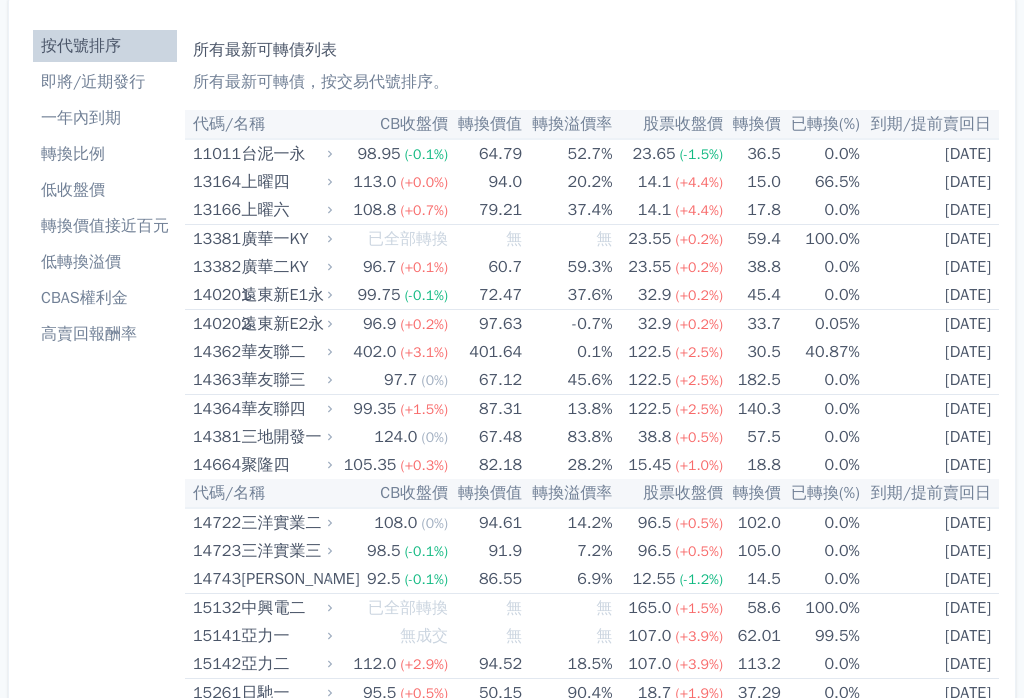 click on "[DATE]" at bounding box center [930, 409] 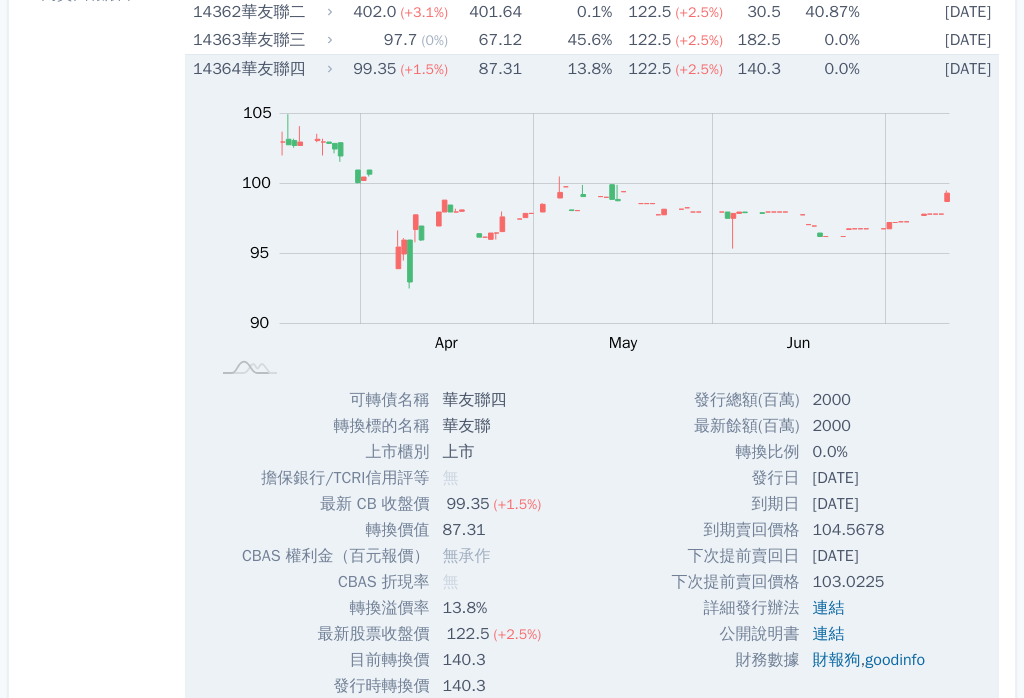scroll, scrollTop: 399, scrollLeft: 0, axis: vertical 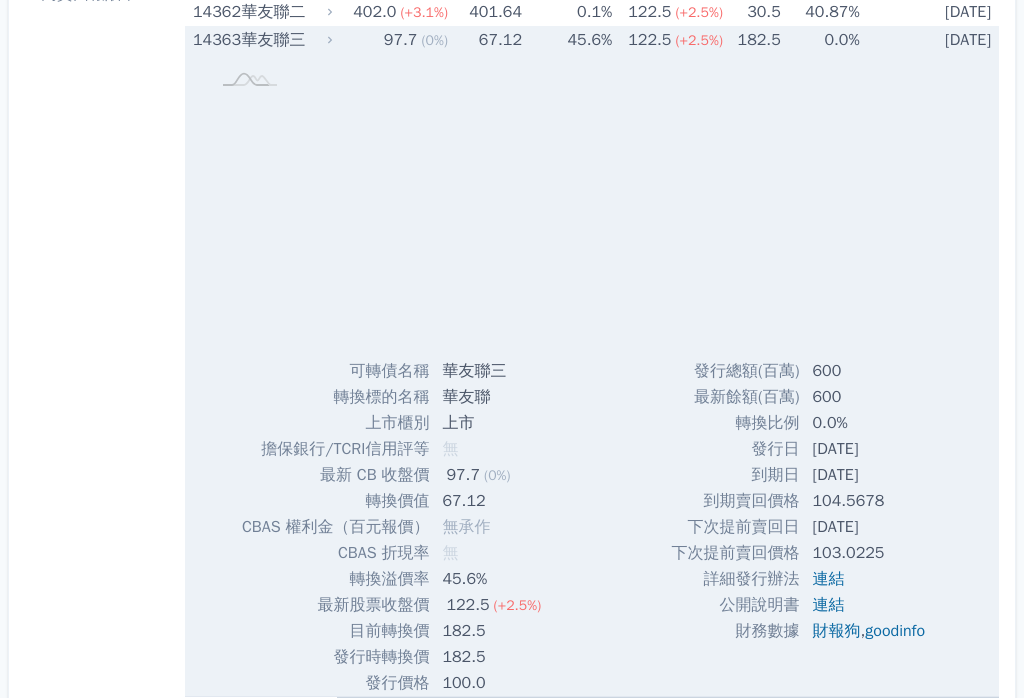click at bounding box center (248, -375) 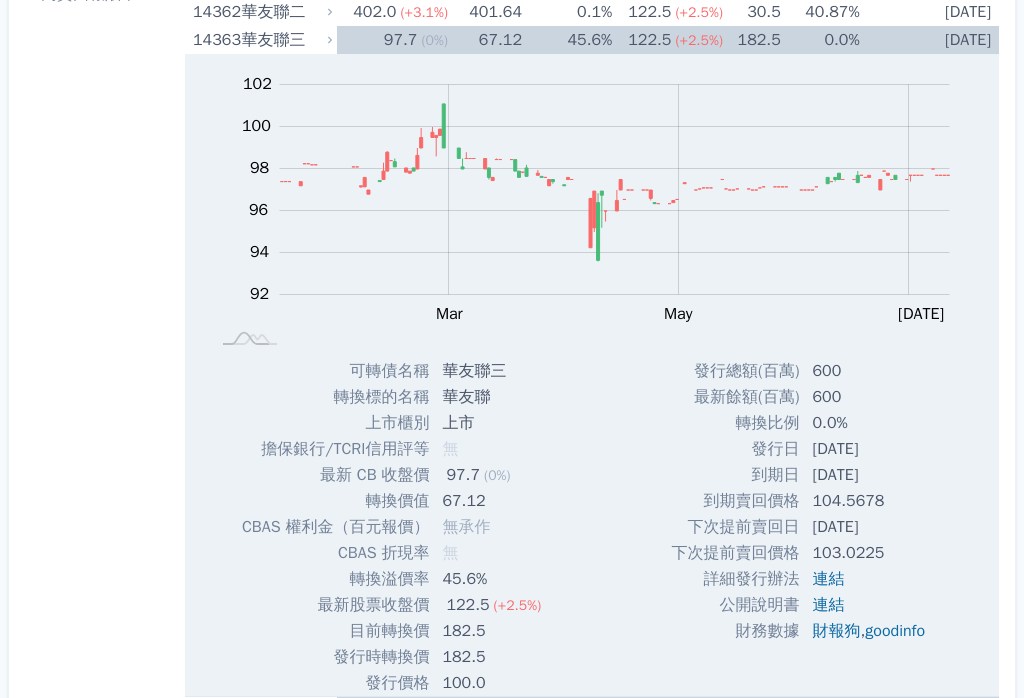 click at bounding box center [248, -375] 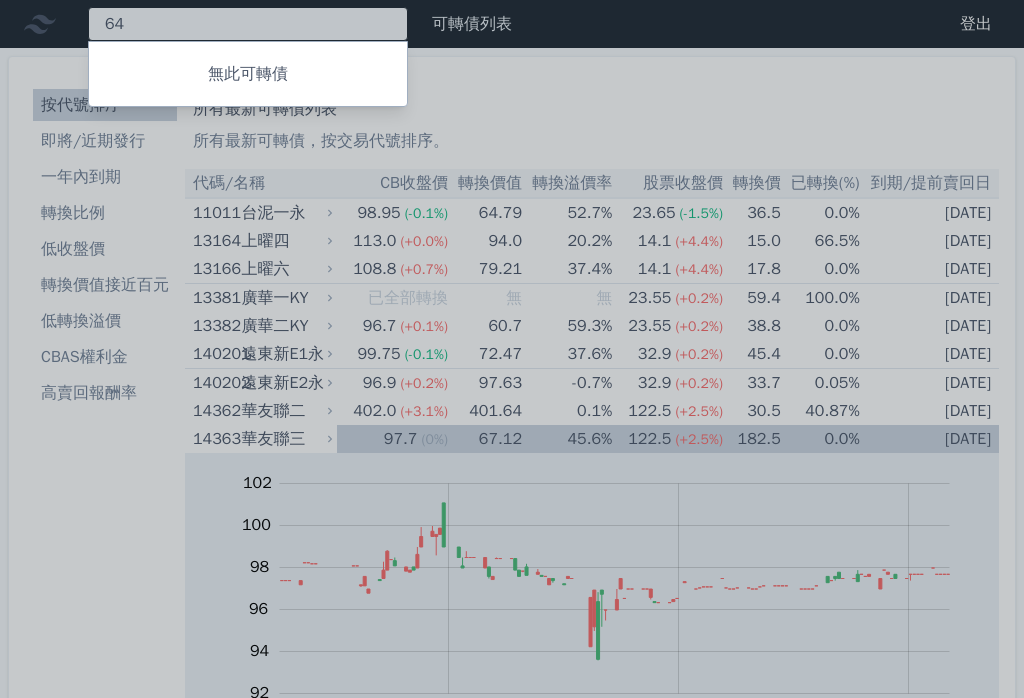 type on "6" 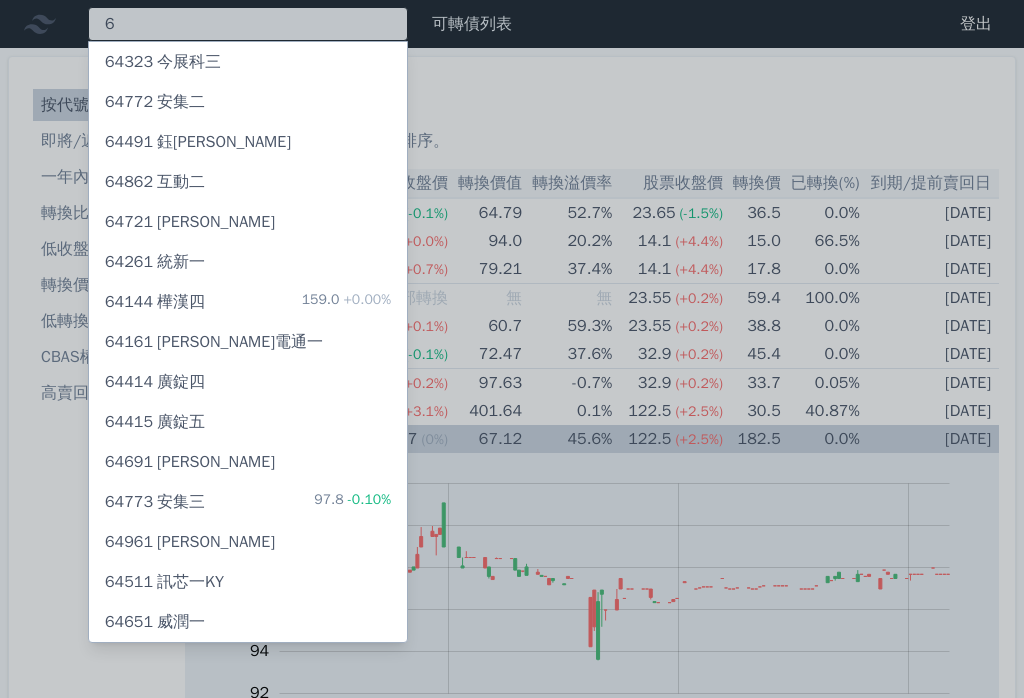 type 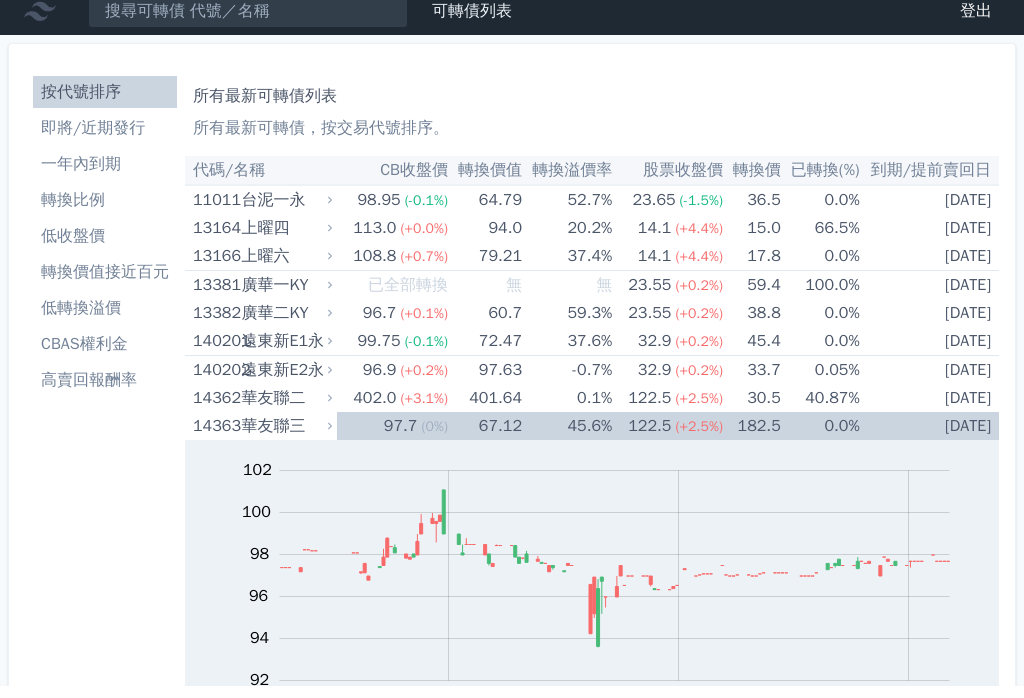 scroll, scrollTop: 13, scrollLeft: 0, axis: vertical 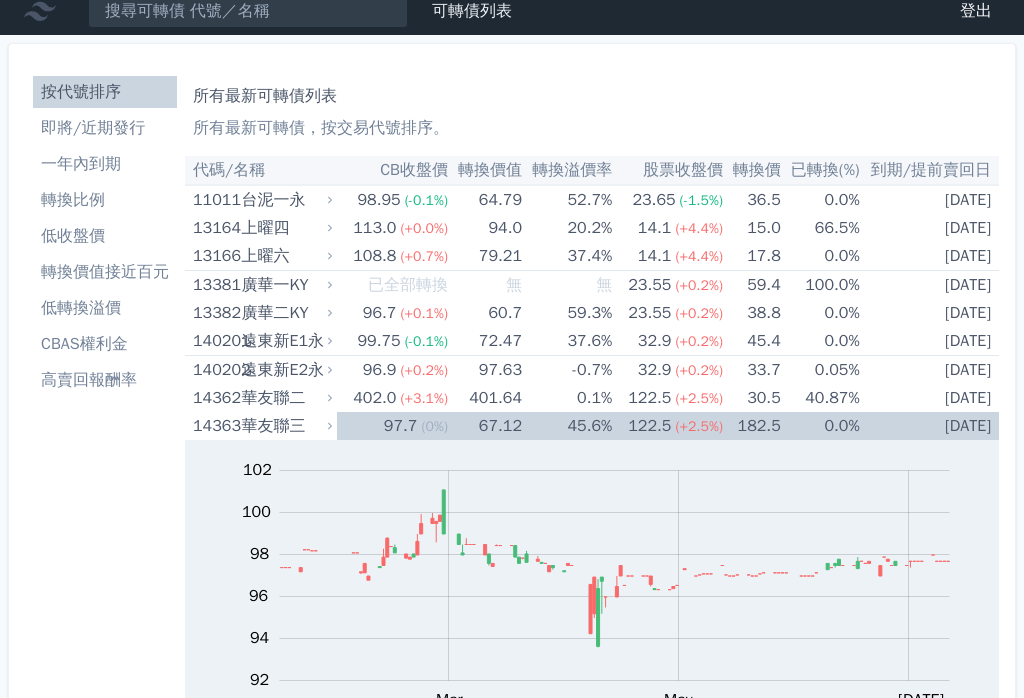 click on "轉換價值接近百元" at bounding box center [105, 272] 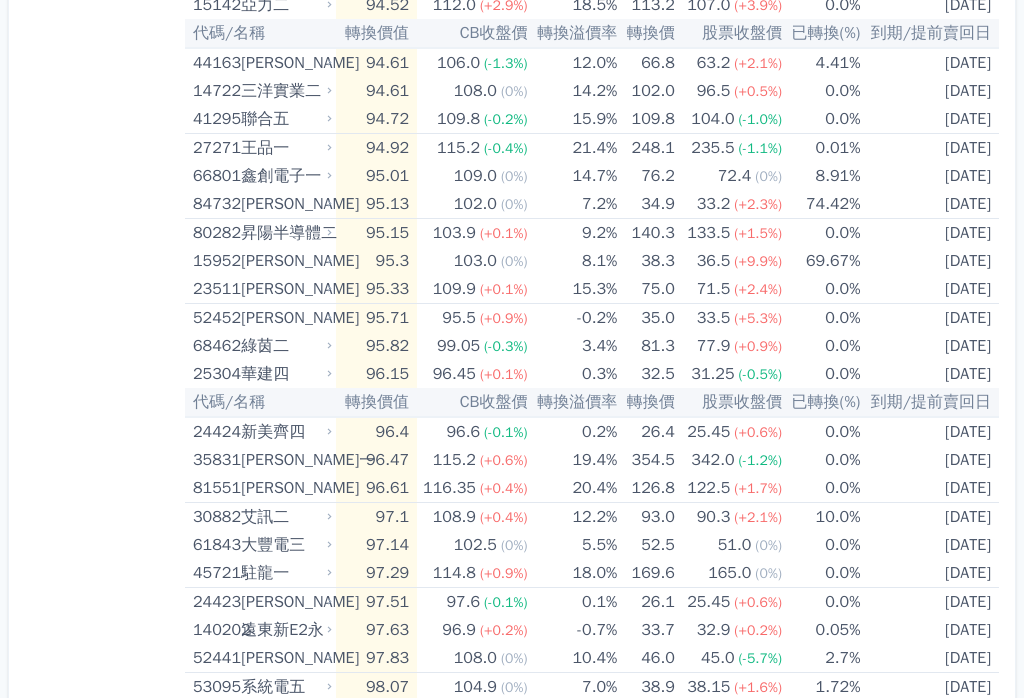 scroll, scrollTop: 2719, scrollLeft: 0, axis: vertical 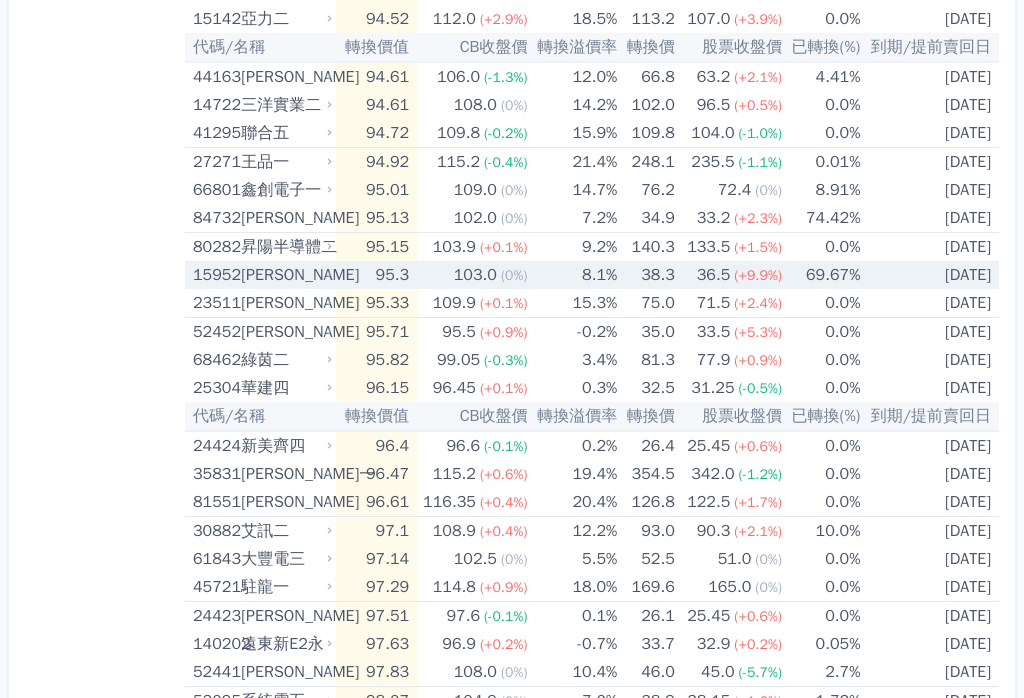 click on "[DATE]" at bounding box center (930, 275) 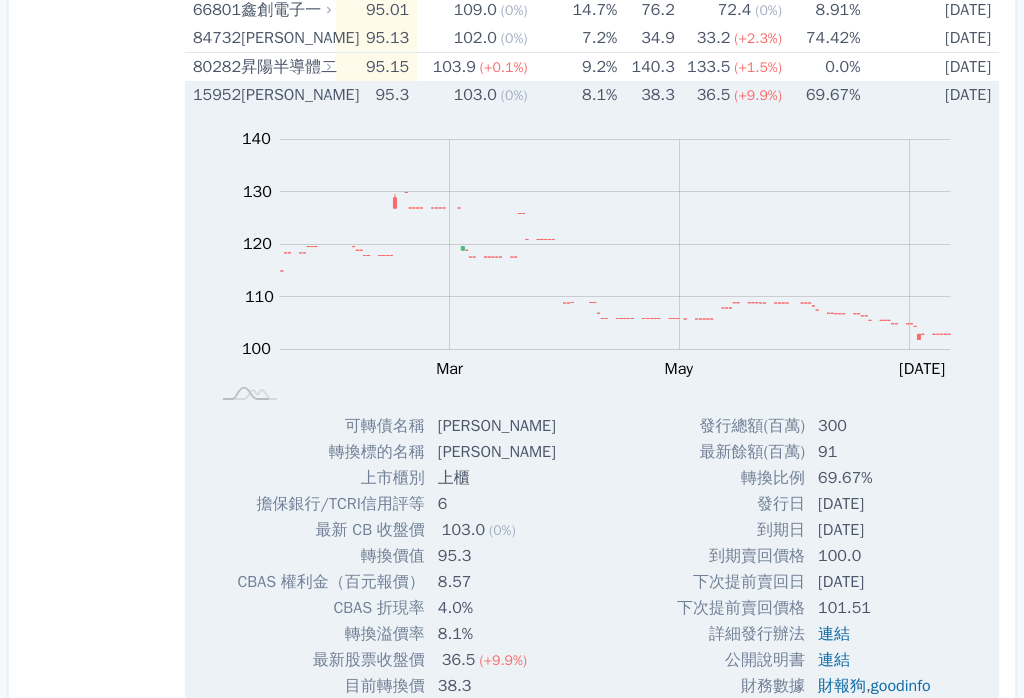 scroll, scrollTop: 2879, scrollLeft: 0, axis: vertical 